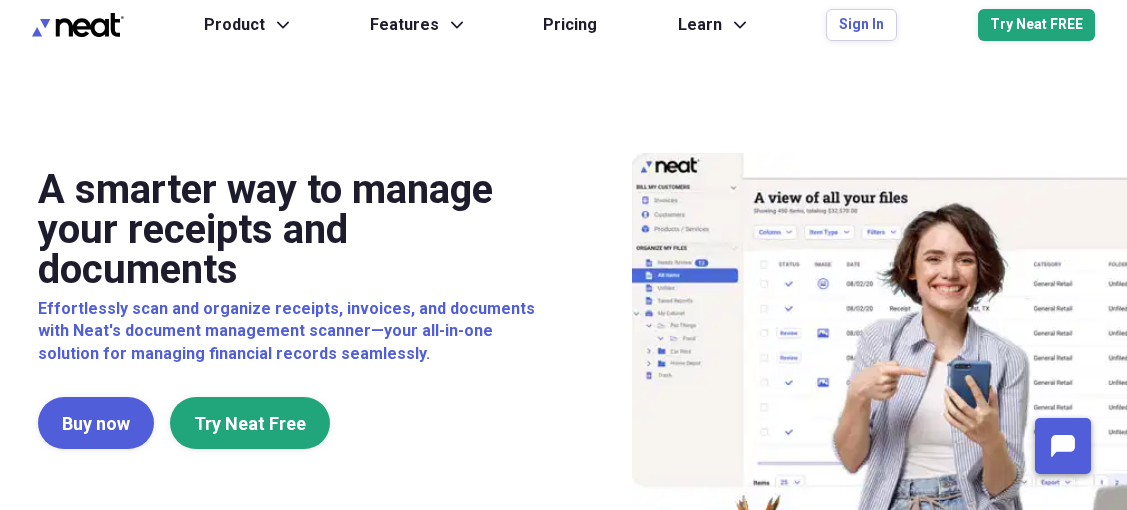 scroll, scrollTop: 0, scrollLeft: 0, axis: both 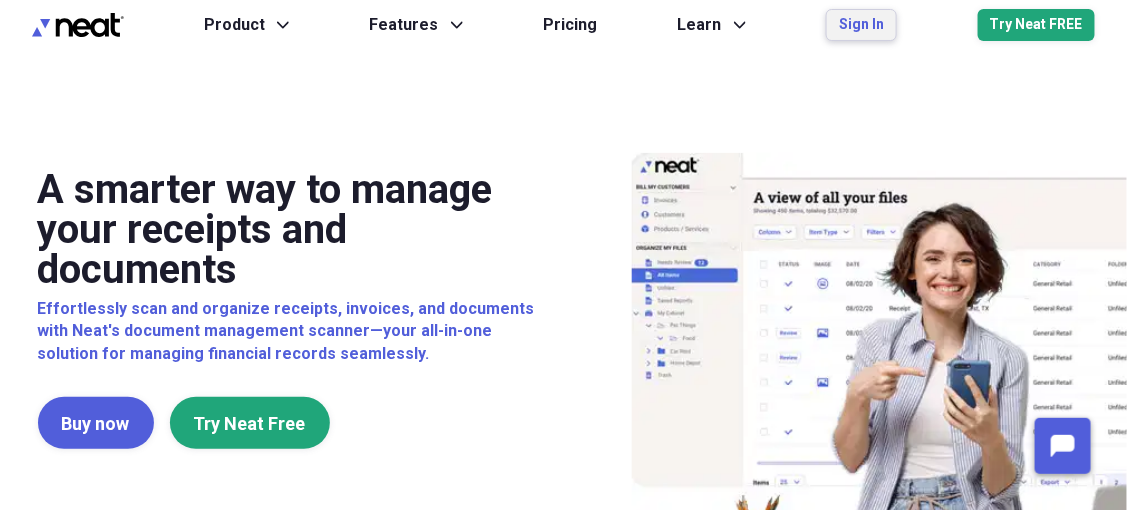 click on "Sign In" at bounding box center [861, 25] 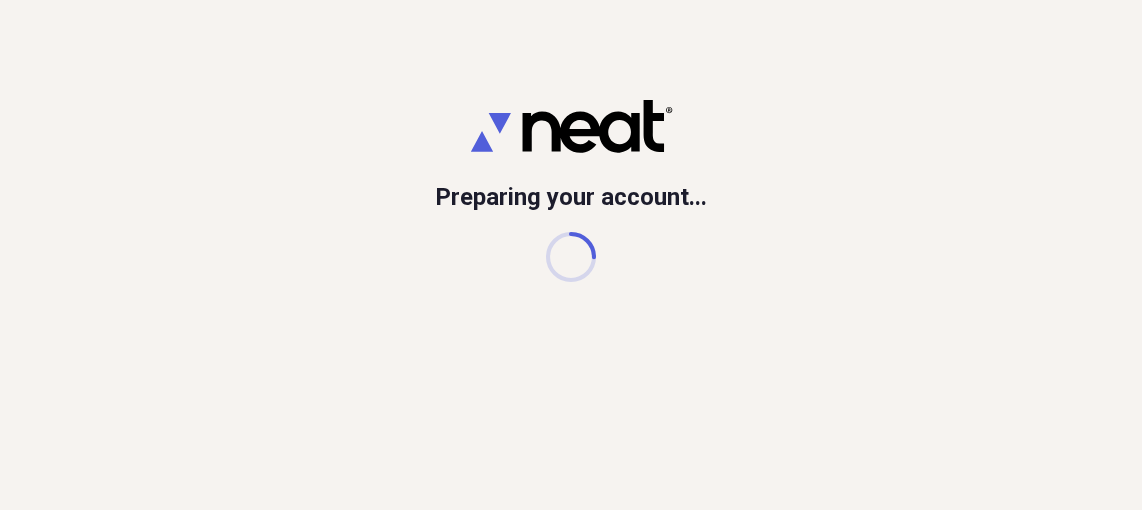 scroll, scrollTop: 0, scrollLeft: 0, axis: both 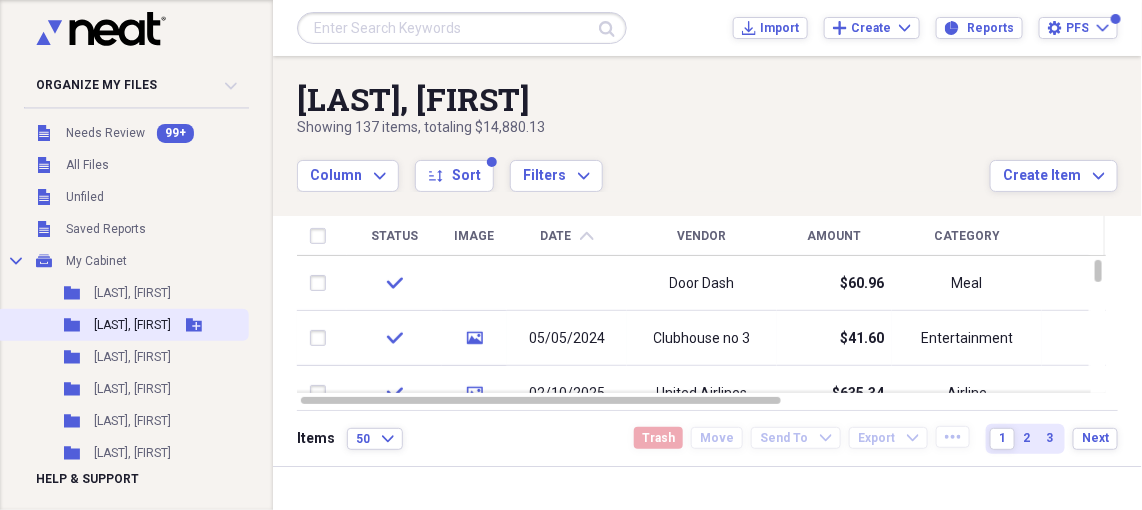 click on "[LAST], [FIRST]" at bounding box center [132, 325] 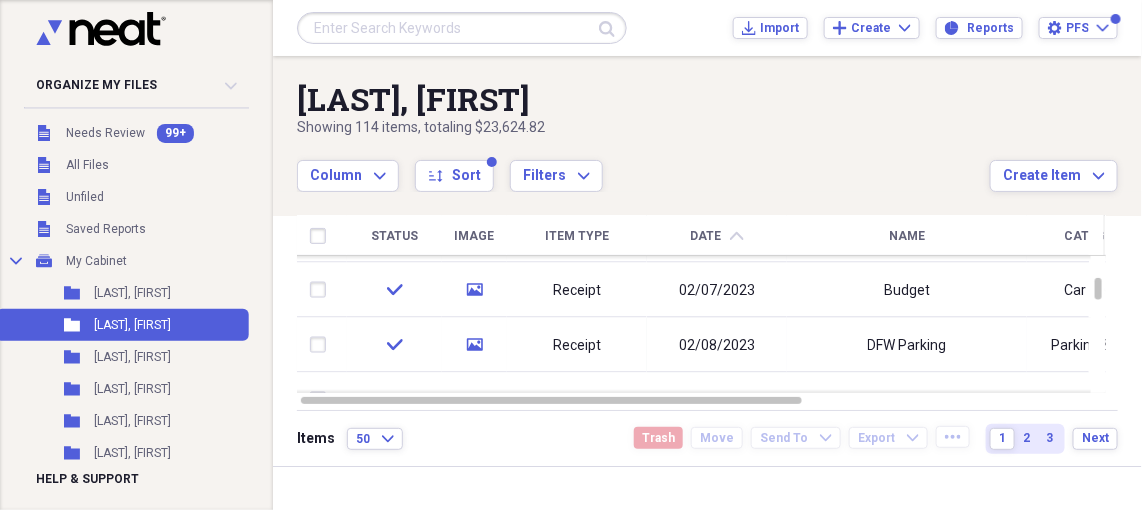 click on "Showing 114 items , totaling $23,624.82" at bounding box center [643, 128] 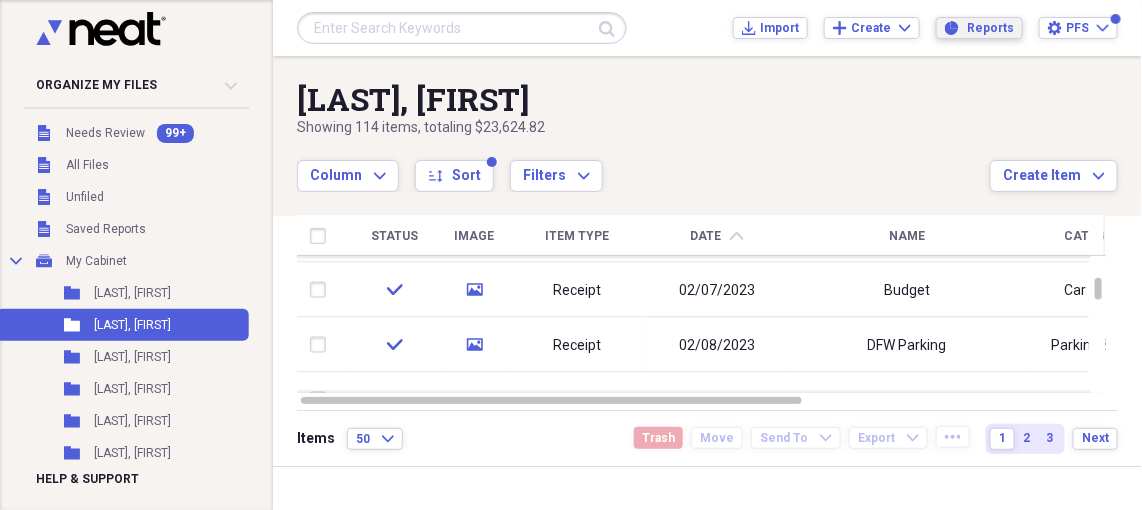 click on "Reports" at bounding box center (990, 28) 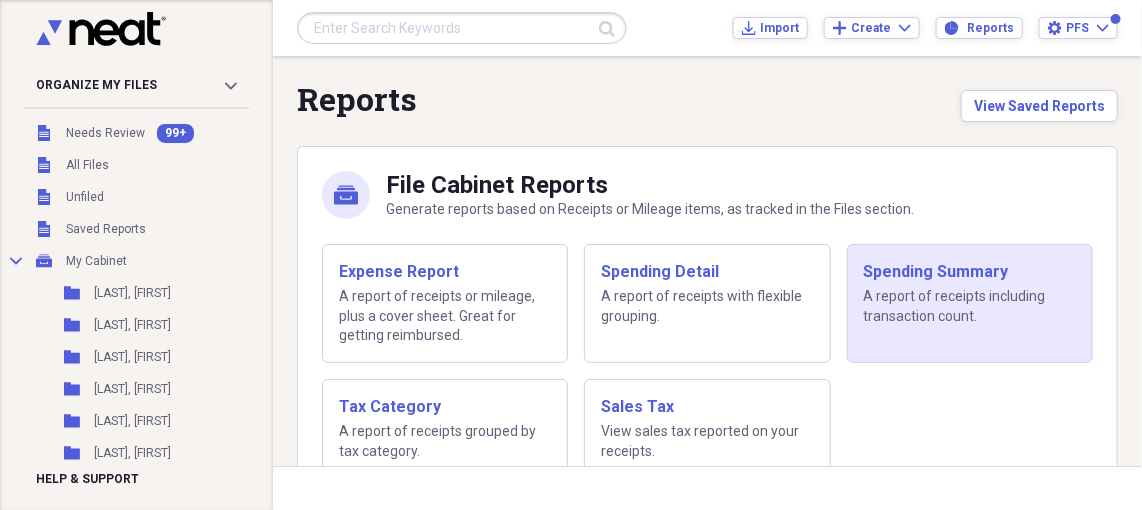 click on "Spending Summary A report of receipts including transaction count." at bounding box center (970, 294) 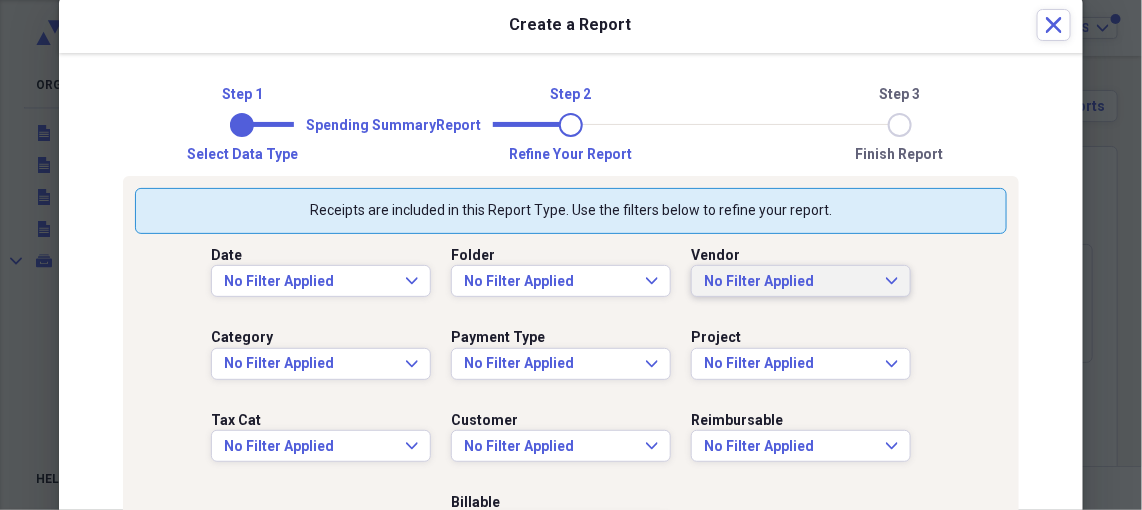 scroll, scrollTop: 0, scrollLeft: 0, axis: both 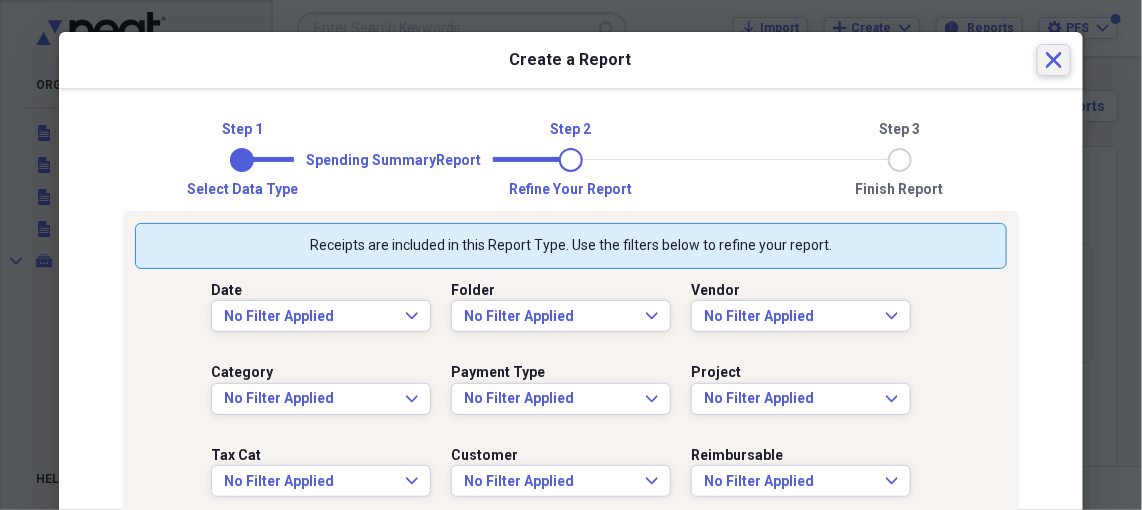 click 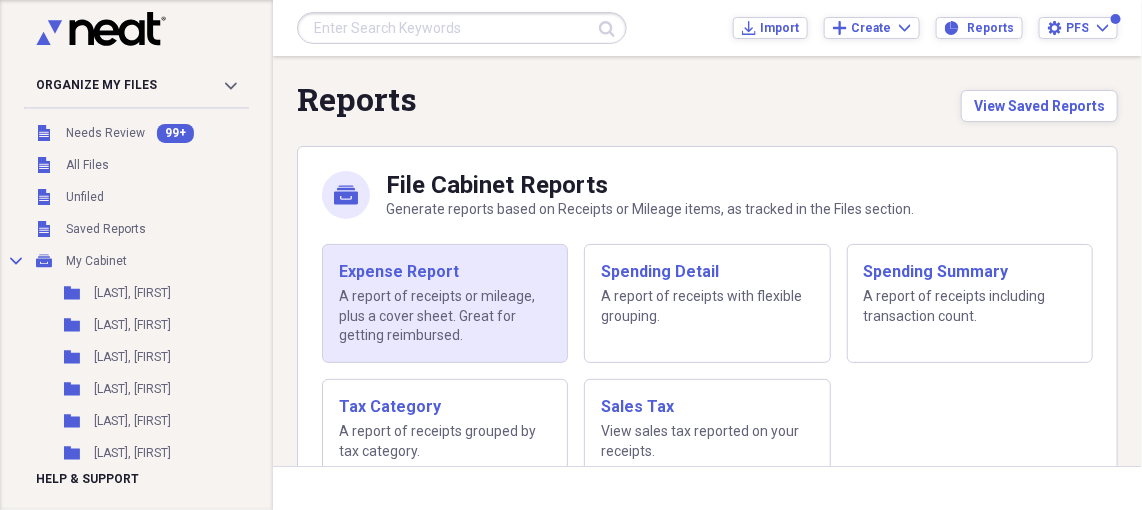 click on "A report of receipts or mileage, plus a cover sheet. Great for getting reimbursed." at bounding box center (445, 316) 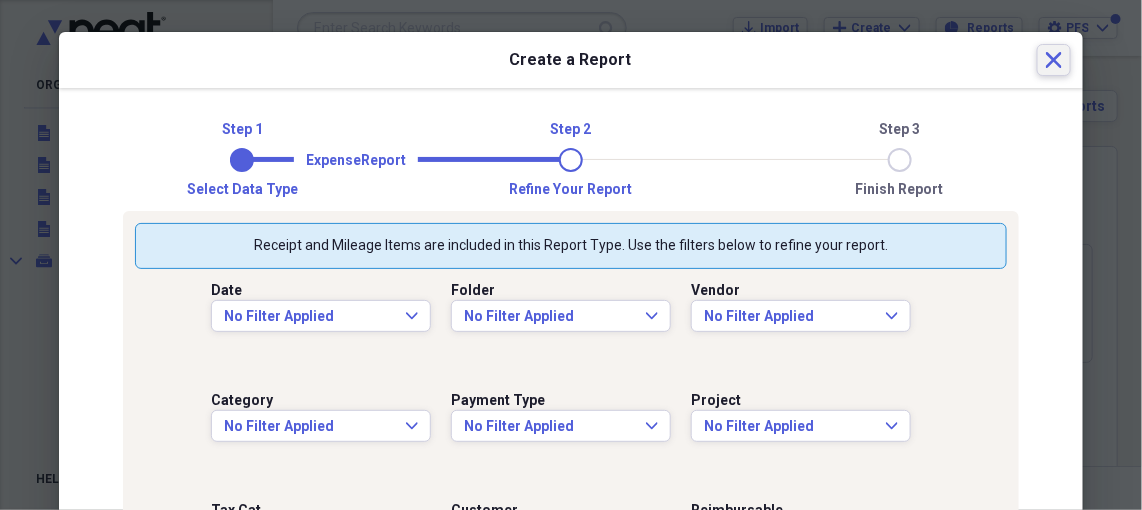click 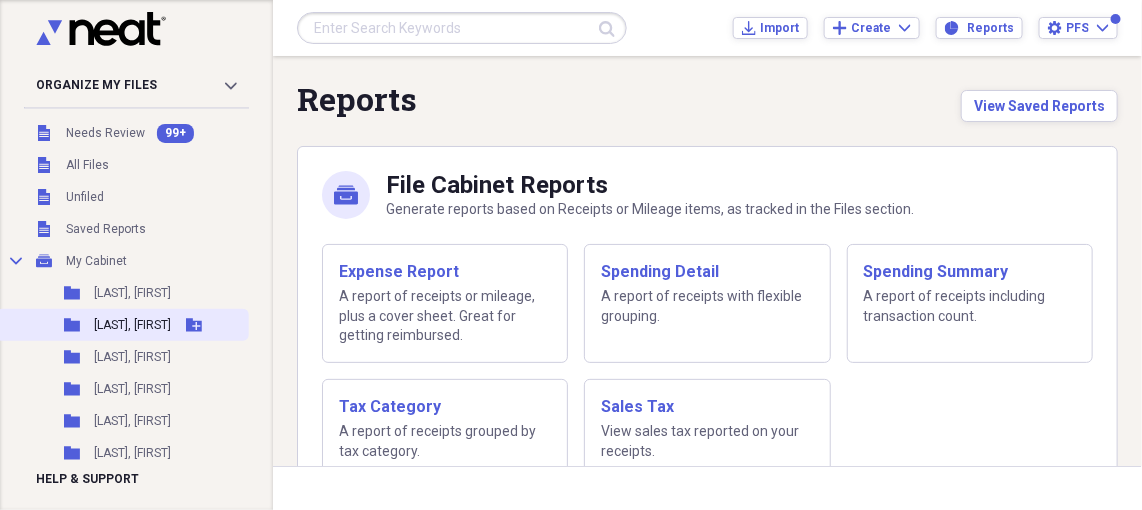 click on "[LAST], [FIRST]" at bounding box center [132, 325] 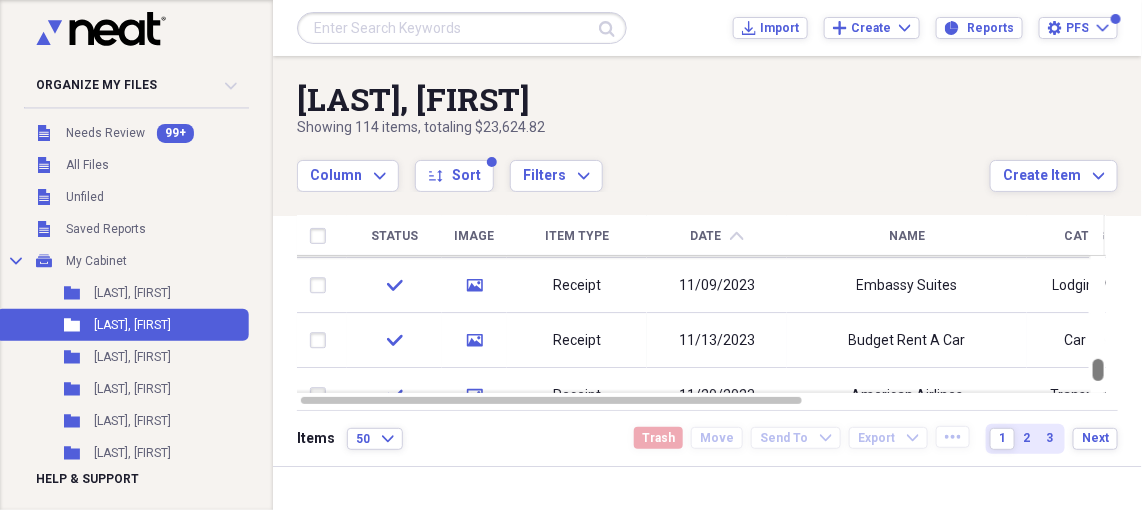 drag, startPoint x: 1134, startPoint y: 330, endPoint x: 1140, endPoint y: 455, distance: 125.14392 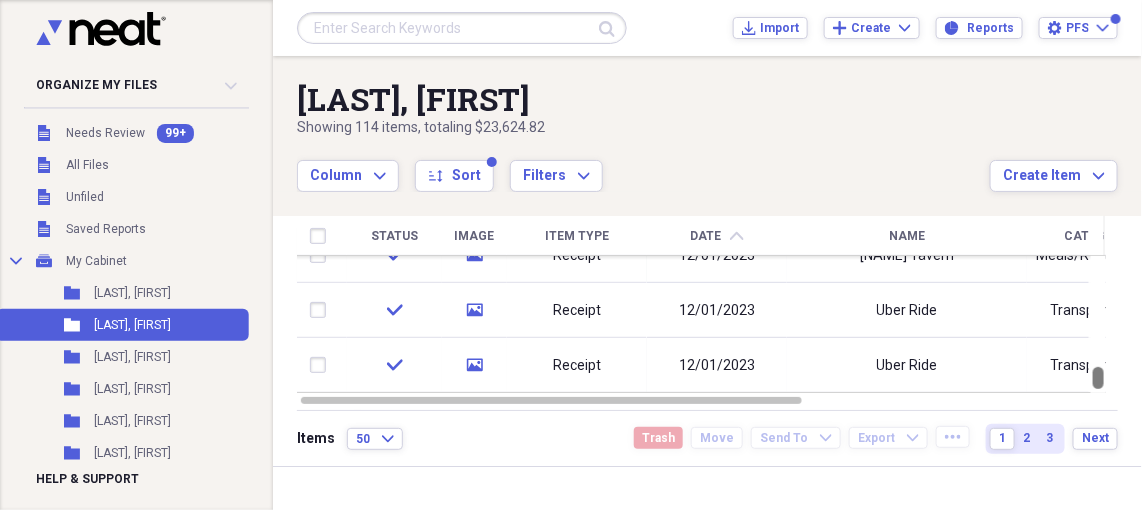 drag, startPoint x: 1134, startPoint y: 367, endPoint x: 1134, endPoint y: 446, distance: 79 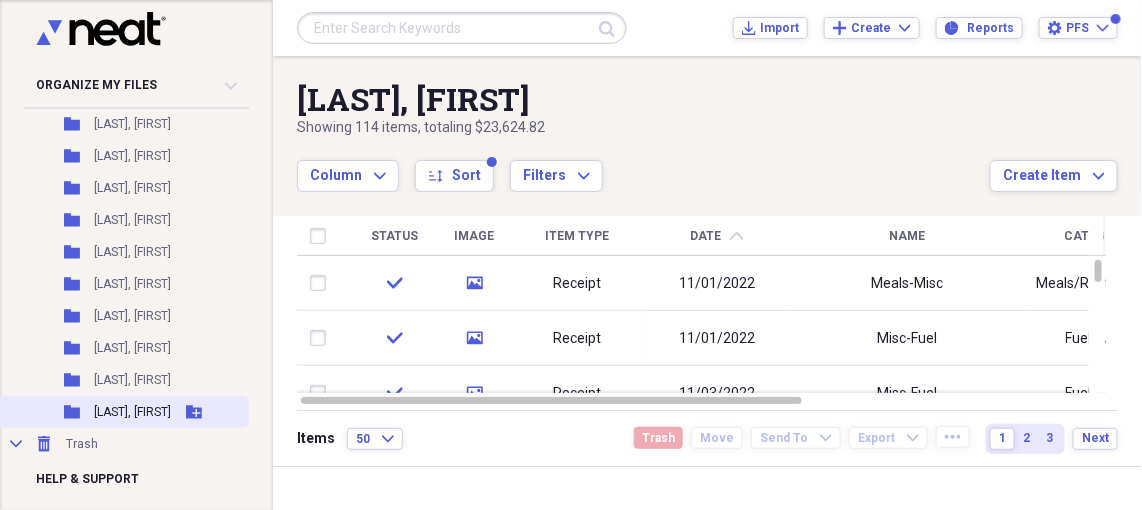 scroll, scrollTop: 562, scrollLeft: 0, axis: vertical 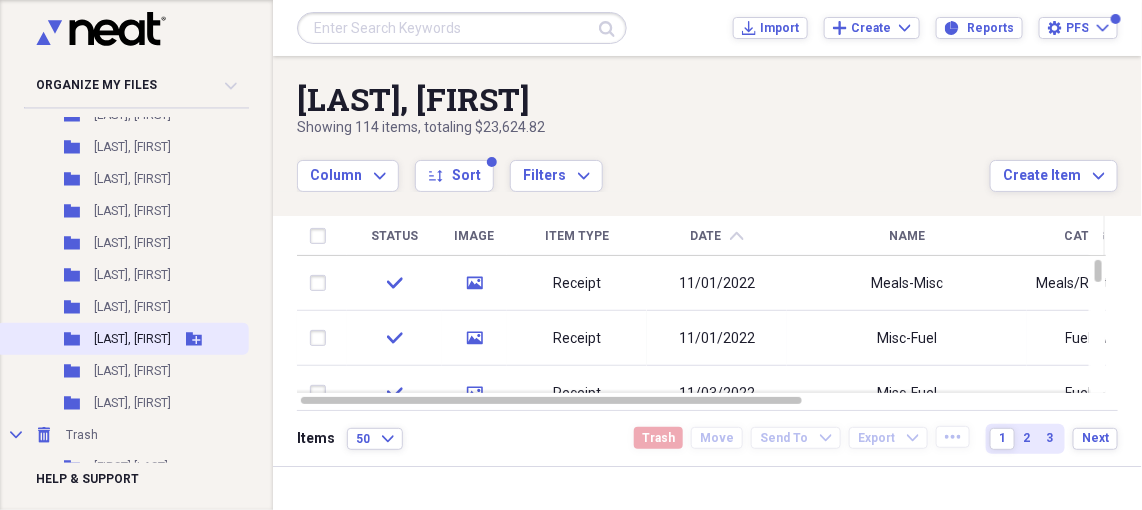 click on "[LAST], [FIRST]" at bounding box center [132, 339] 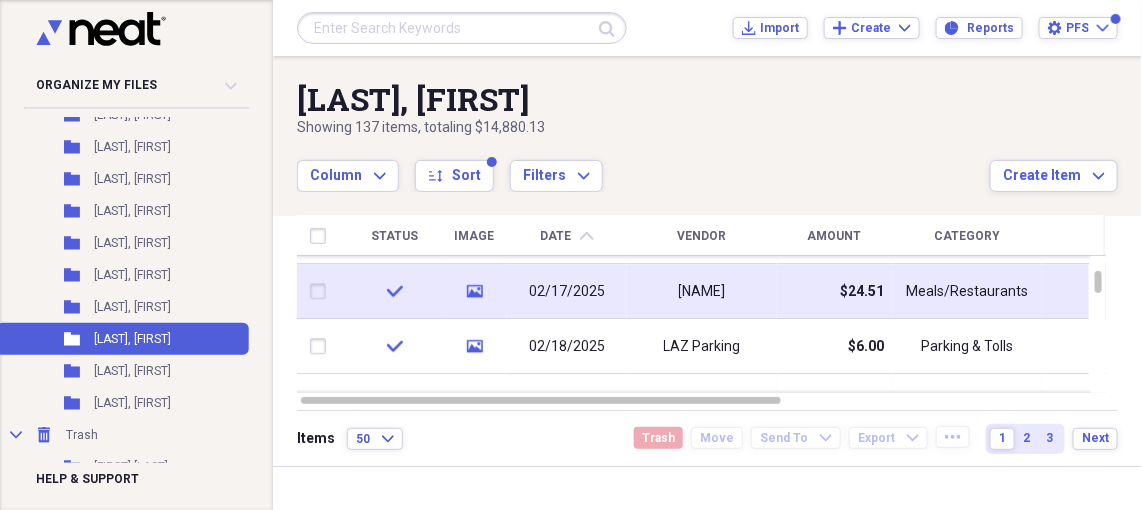 click on "[NAME]" at bounding box center (702, 292) 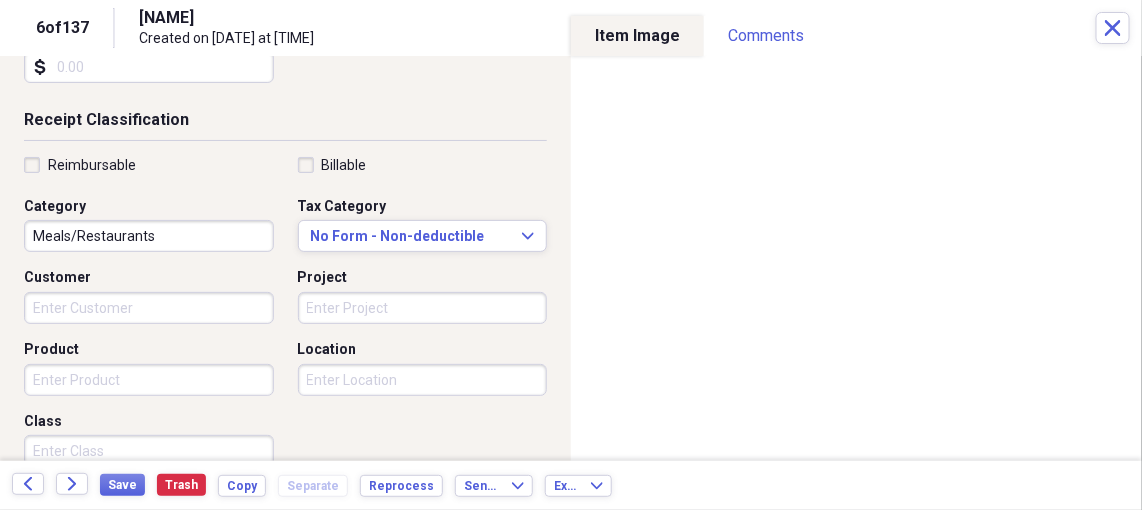 scroll, scrollTop: 433, scrollLeft: 0, axis: vertical 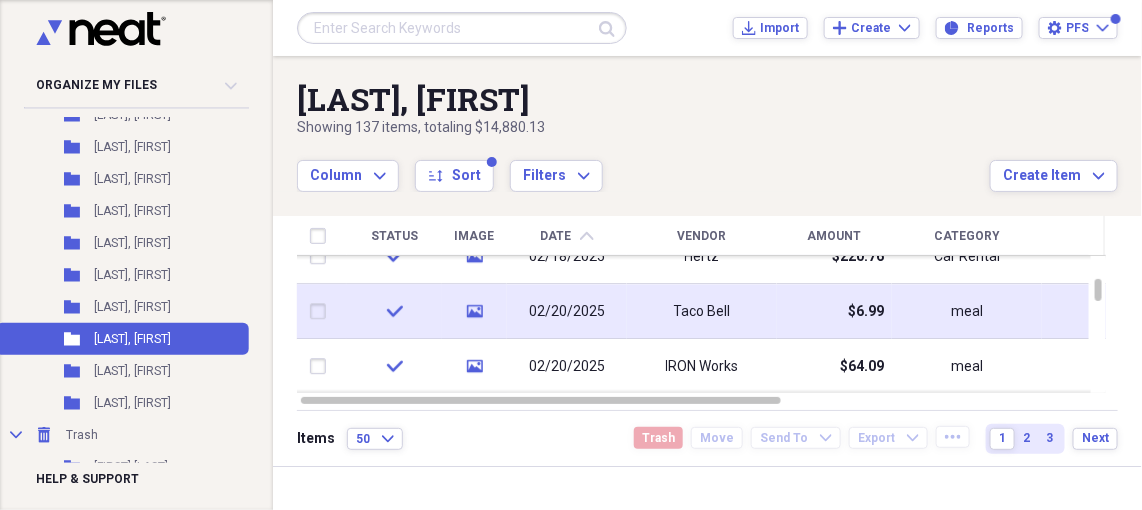 click on "Taco Bell" at bounding box center [702, 312] 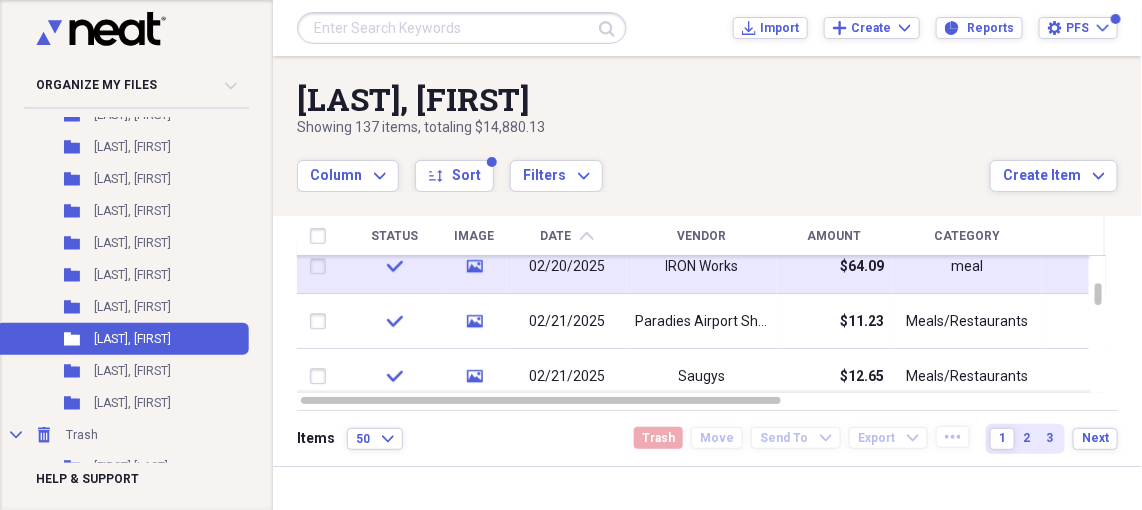 click on "$64.09" at bounding box center (862, 267) 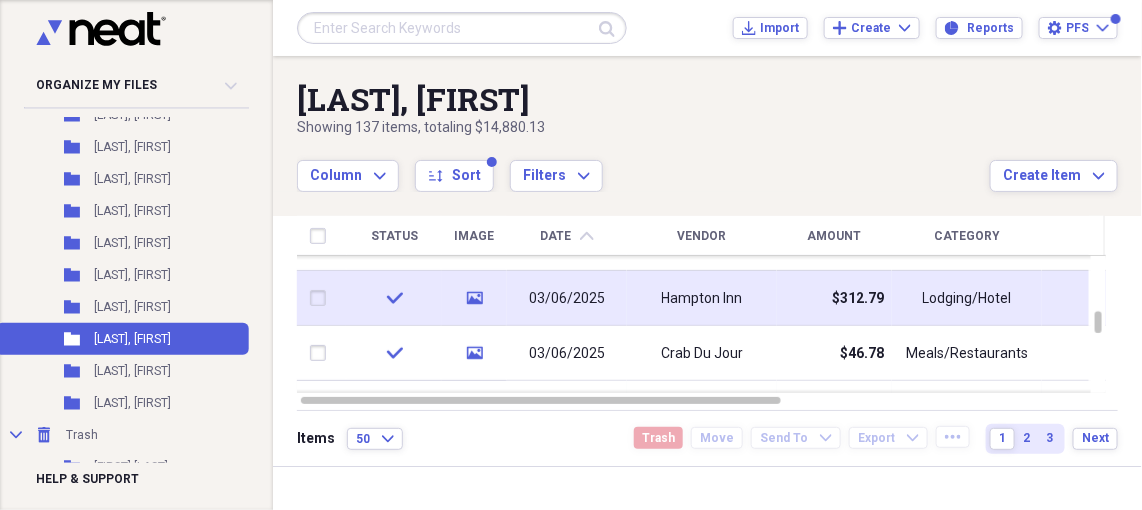 click on "Hampton Inn" at bounding box center [702, 299] 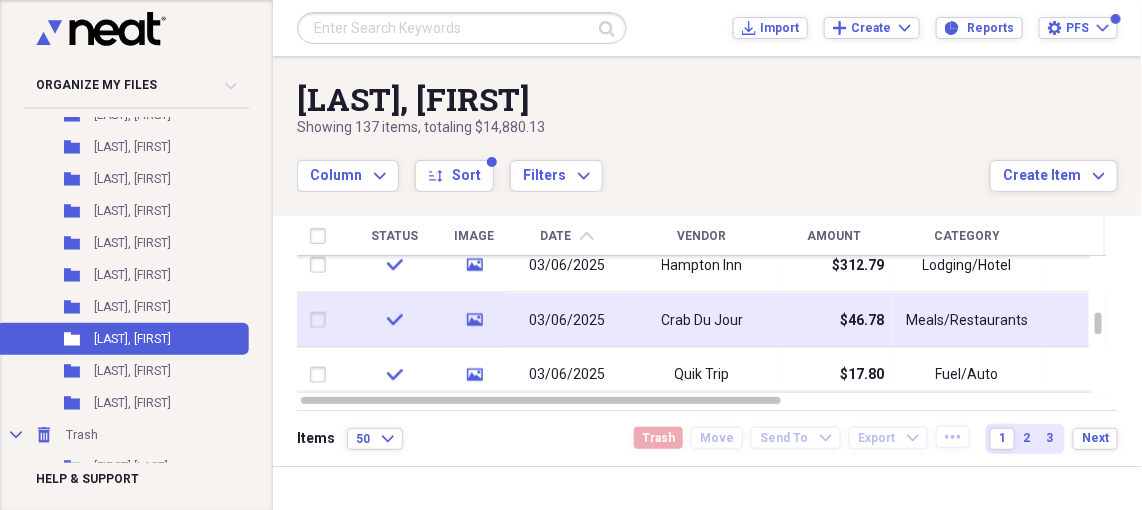 click on "Crab Du Jour" at bounding box center (702, 320) 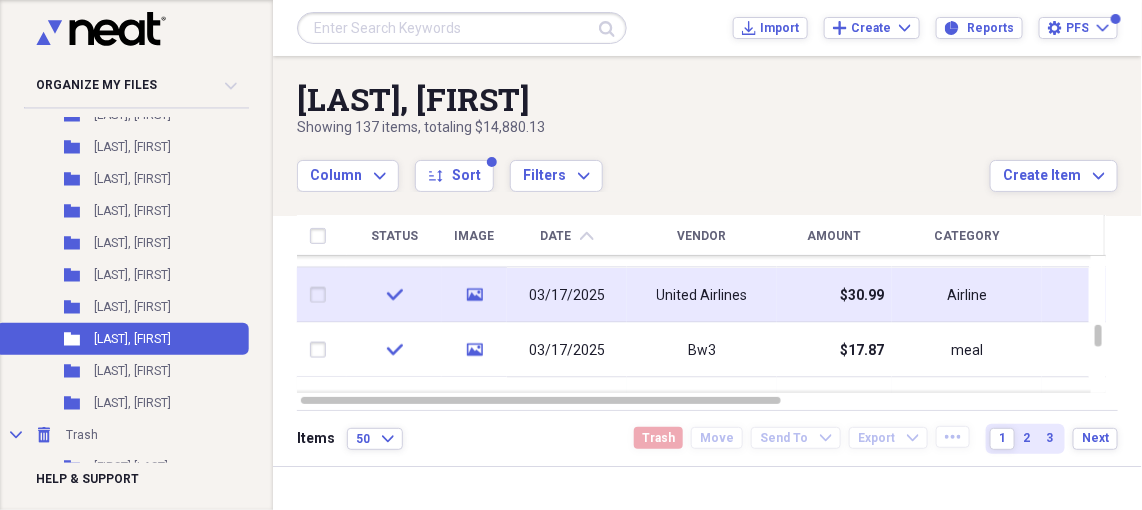 click on "United Airlines" at bounding box center [702, 295] 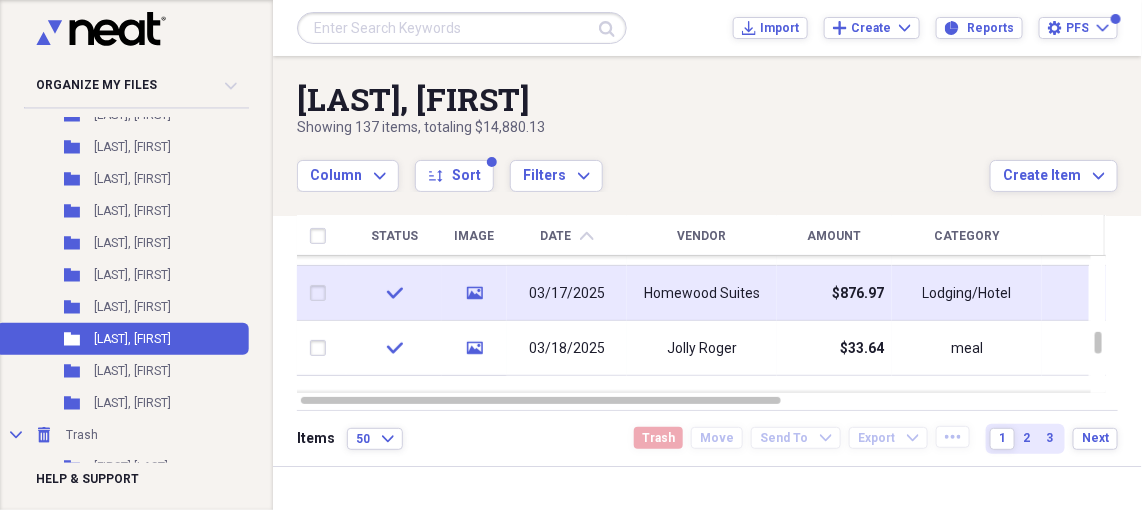 click on "Homewood Suites" at bounding box center (702, 294) 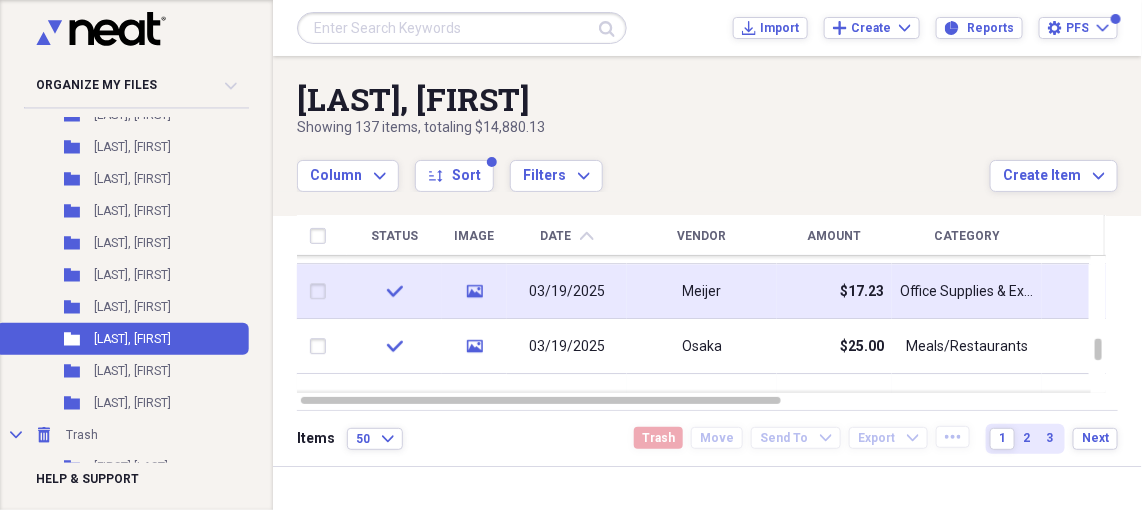 click on "Meijer" at bounding box center (702, 292) 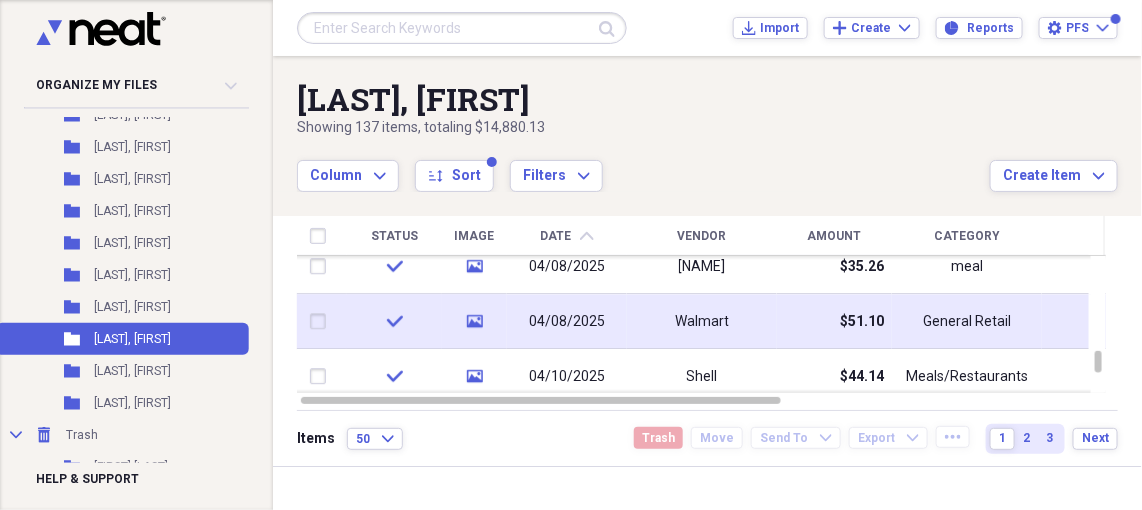 click on "Walmart" at bounding box center (702, 322) 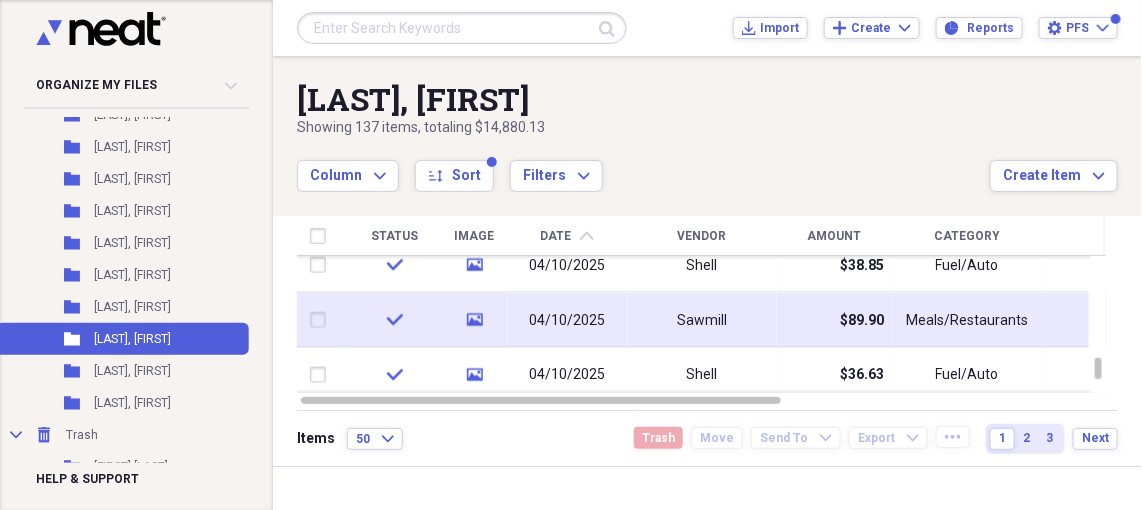 click on "Sawmill" at bounding box center [702, 320] 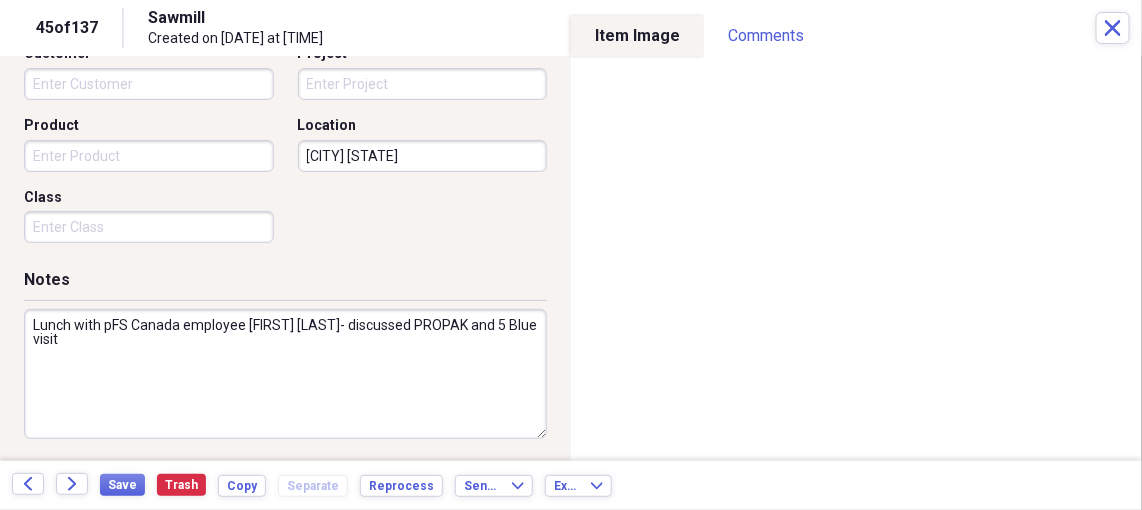 scroll, scrollTop: 613, scrollLeft: 0, axis: vertical 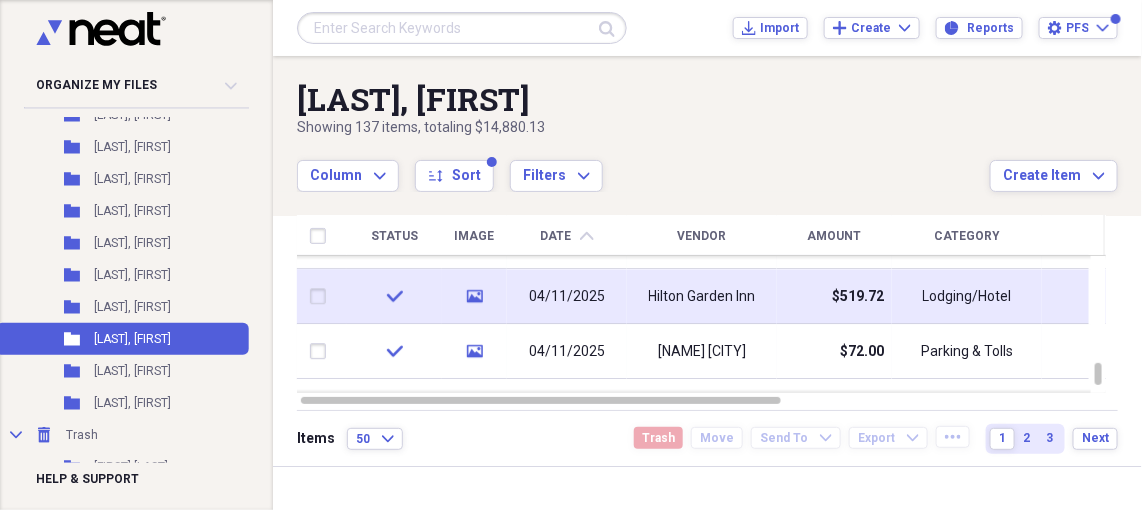 click on "Hilton Garden Inn" at bounding box center (702, 297) 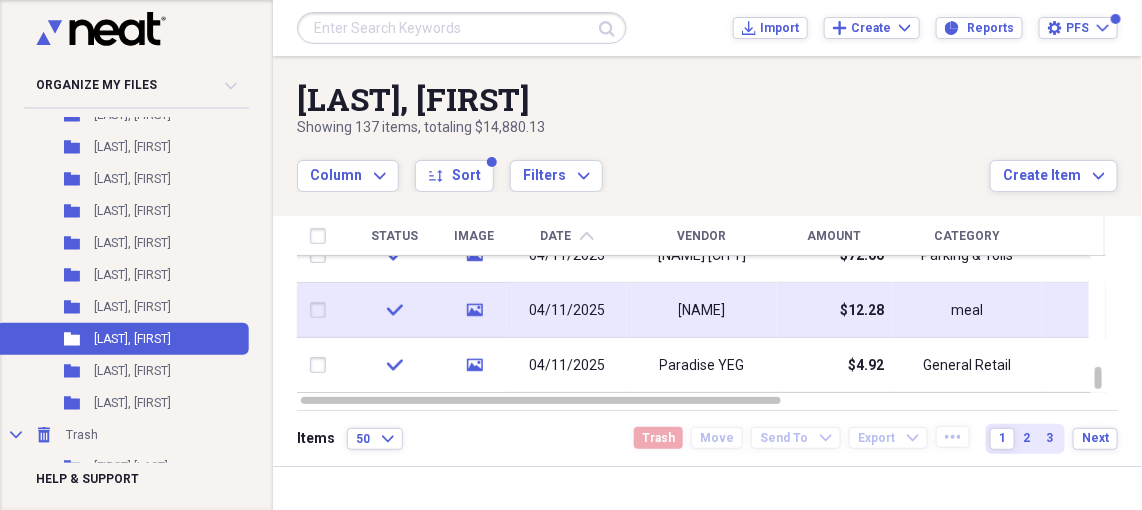 click on "[NAME]" at bounding box center [702, 311] 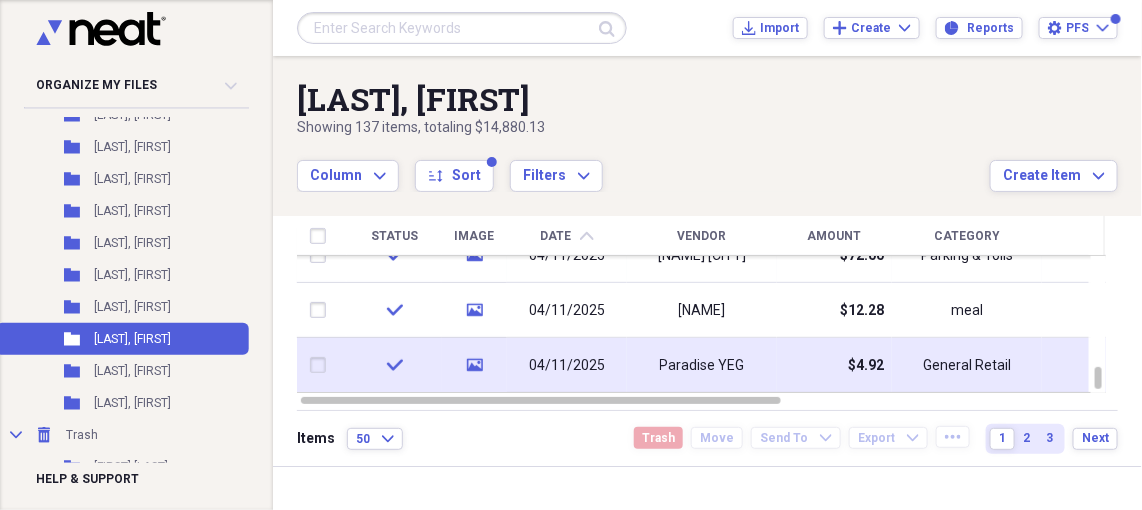 click on "Paradise YEG" at bounding box center [702, 366] 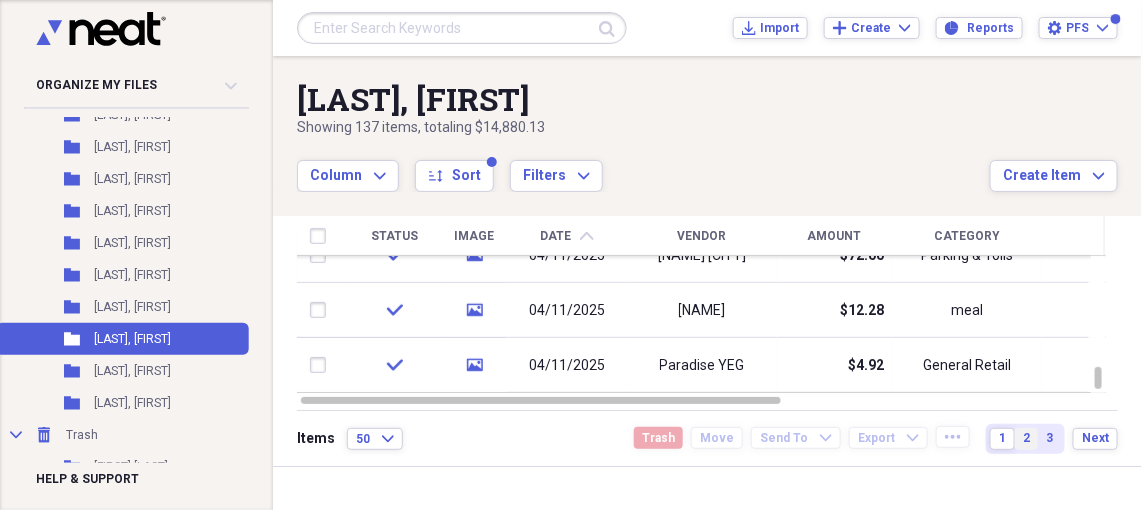 click on "2" at bounding box center [1026, 438] 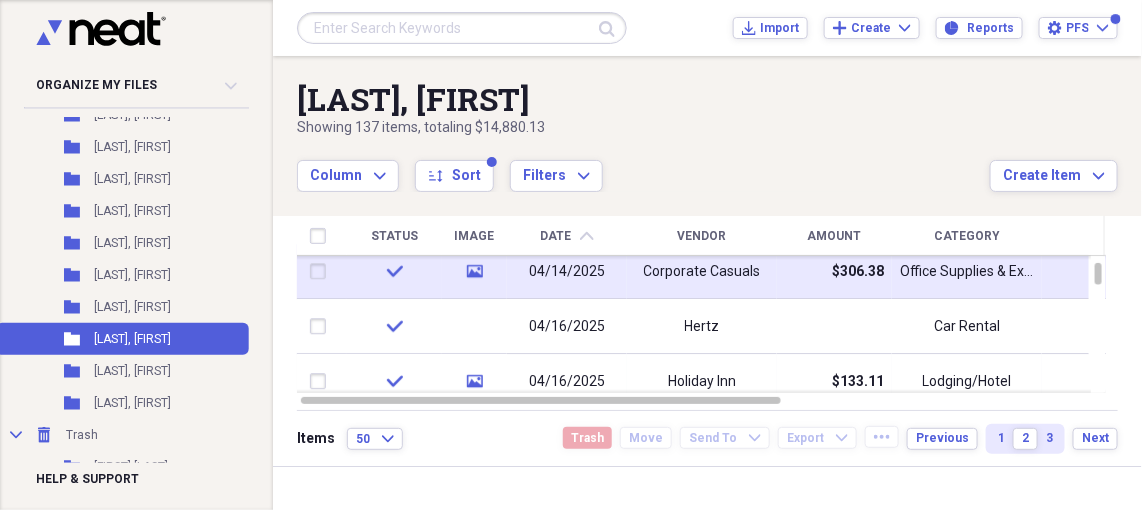 click on "Corporate Casuals" at bounding box center [702, 272] 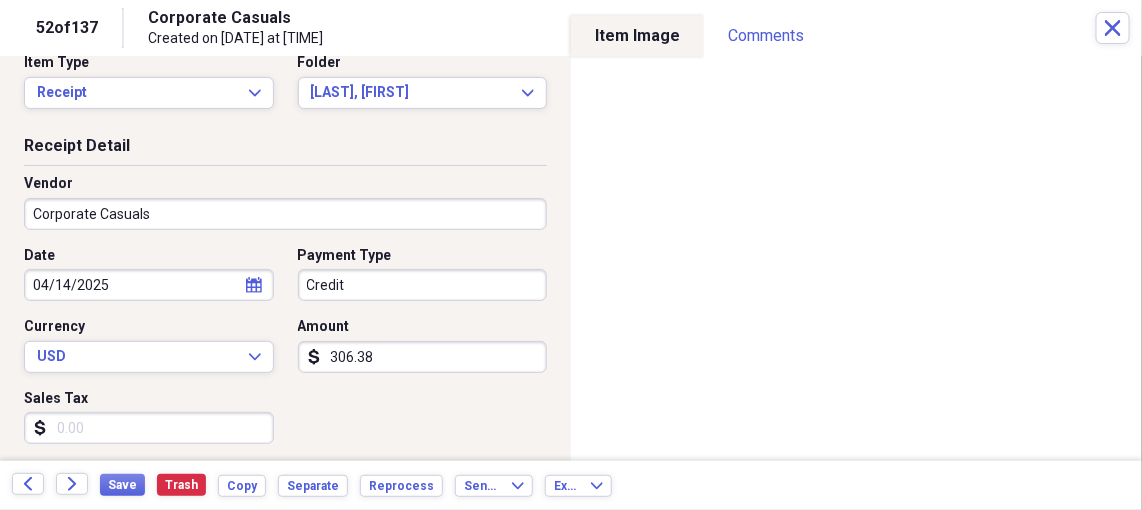 scroll, scrollTop: 100, scrollLeft: 0, axis: vertical 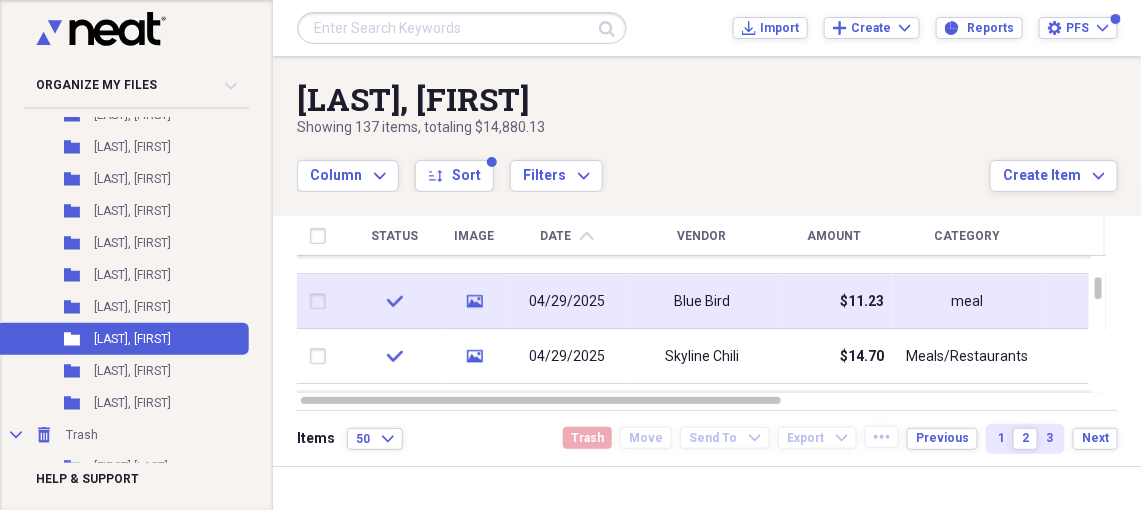 click on "04/29/2025" at bounding box center (567, 302) 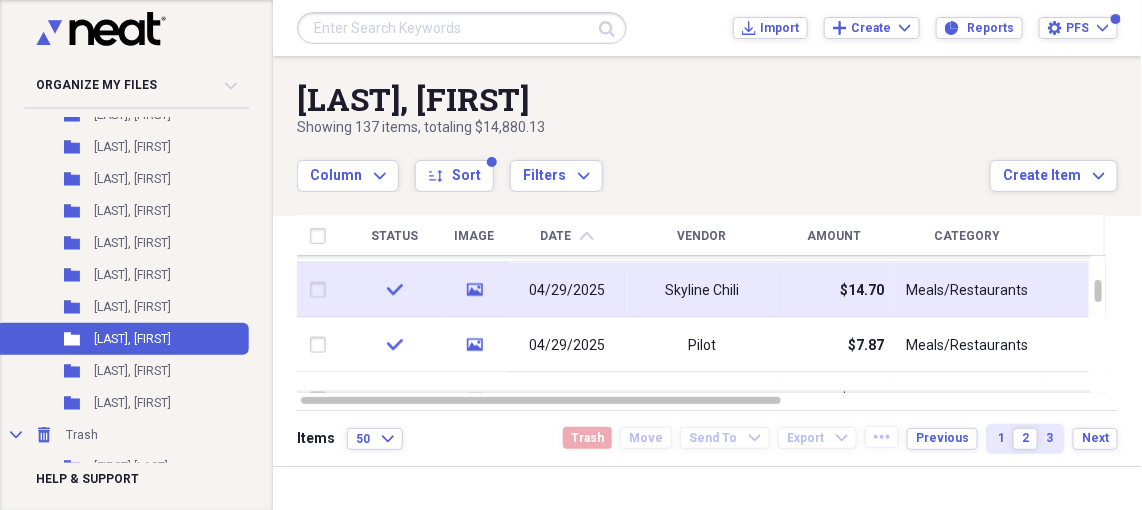 click on "Skyline Chili" at bounding box center [702, 290] 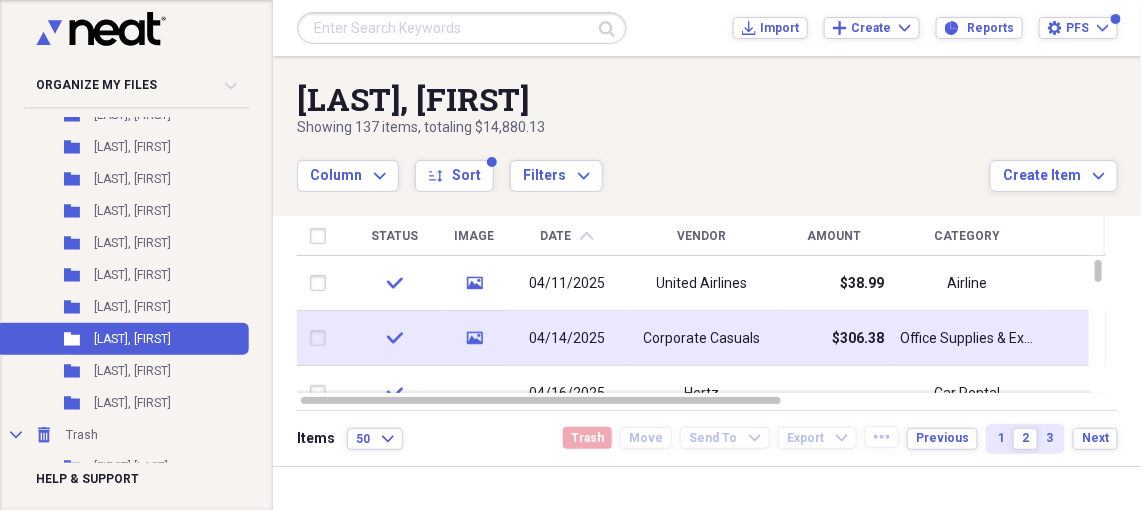 click on "04/14/2025" at bounding box center [567, 339] 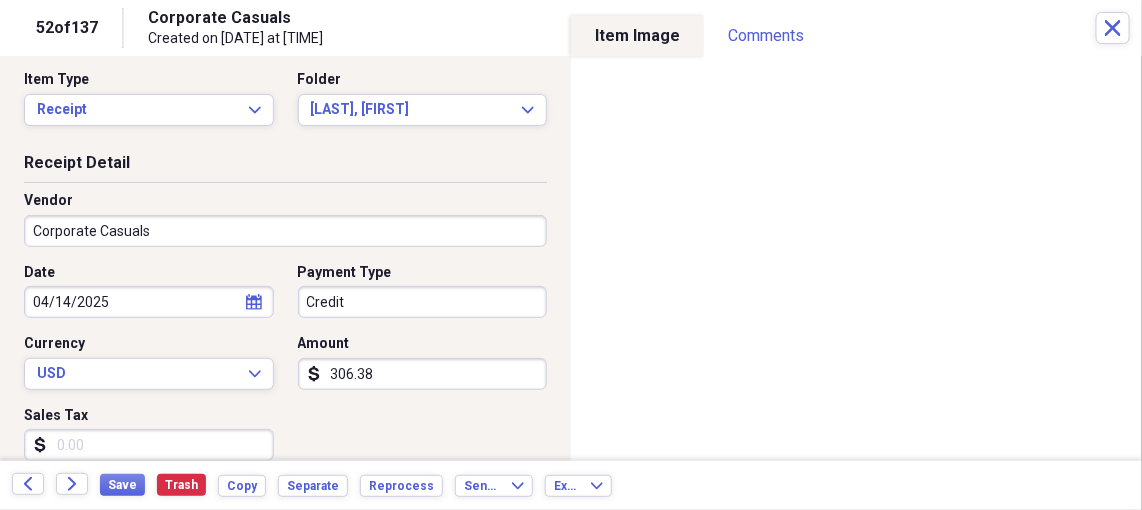 scroll, scrollTop: 0, scrollLeft: 0, axis: both 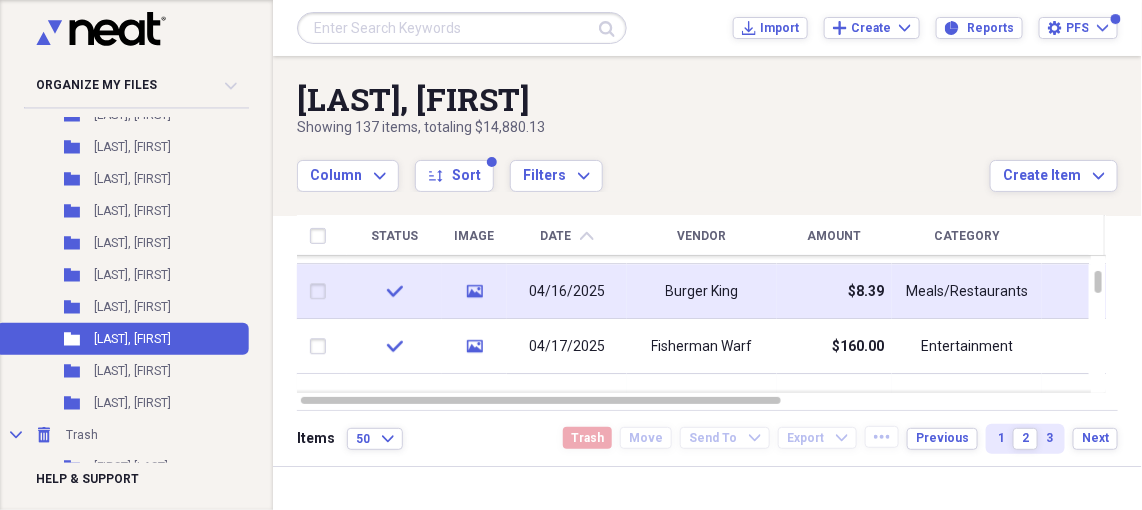 click on "Burger King" at bounding box center [702, 292] 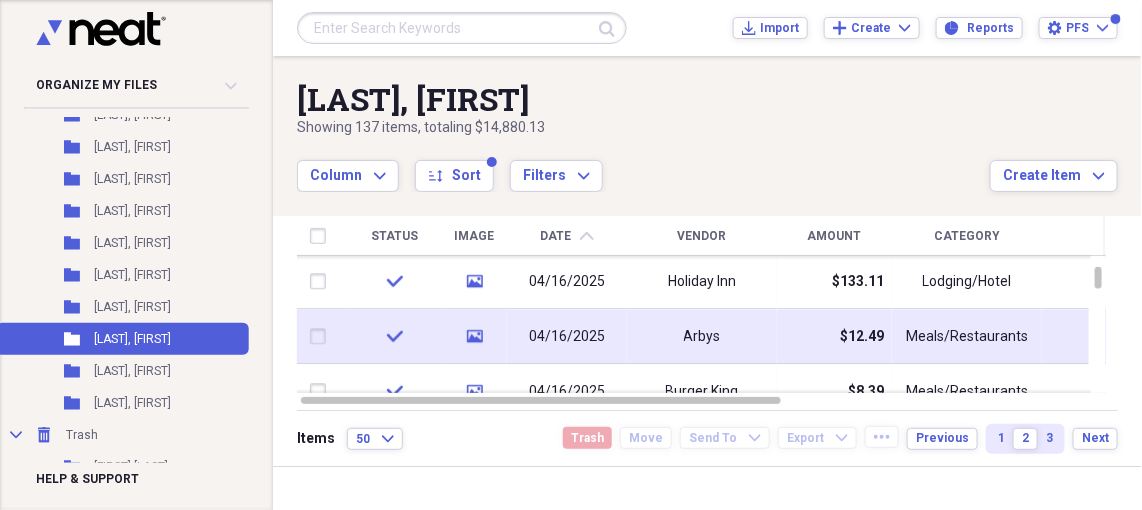 click on "Arbys" at bounding box center [702, 337] 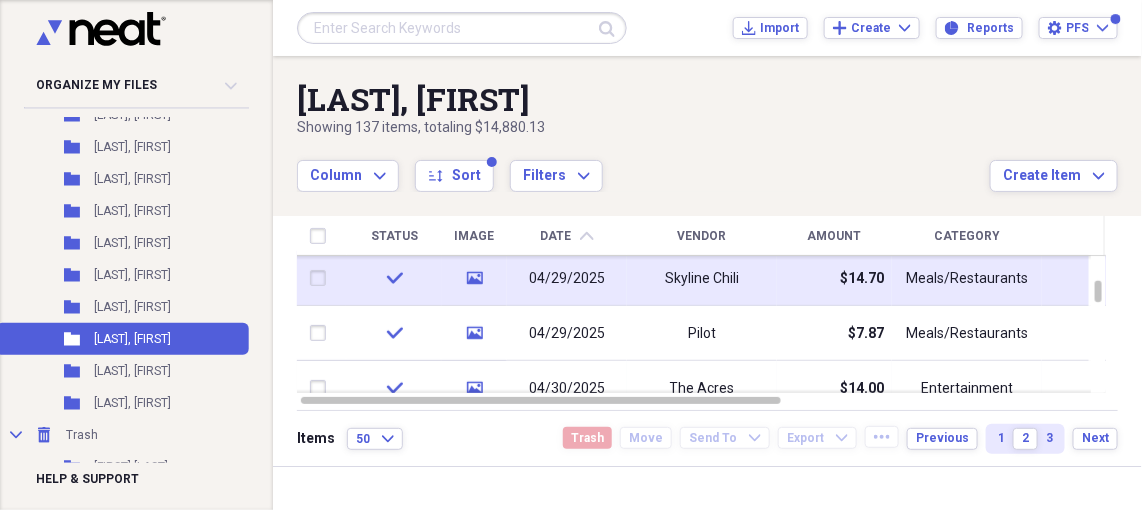 click on "Skyline Chili" at bounding box center [702, 279] 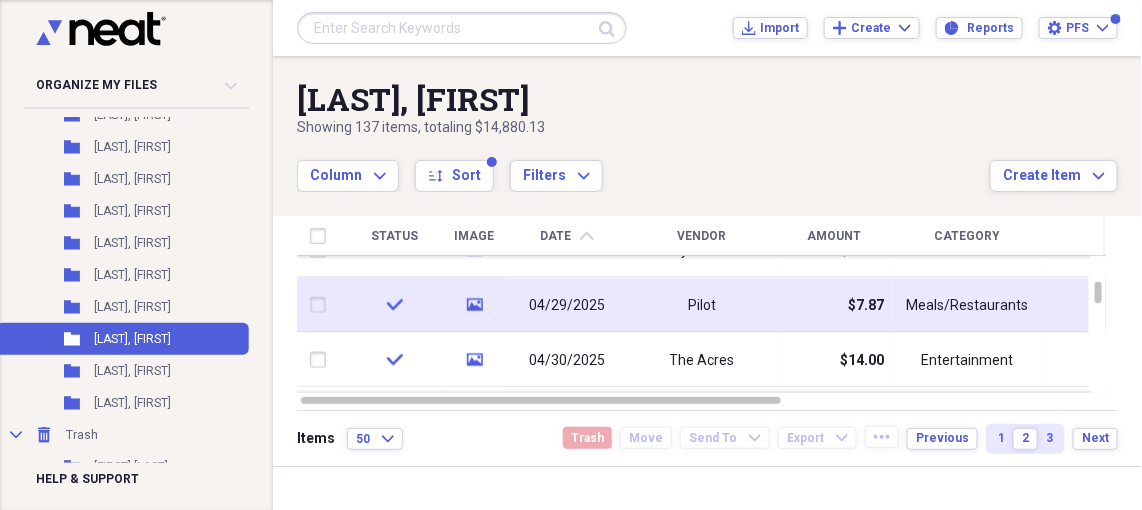 click on "Pilot" at bounding box center [702, 305] 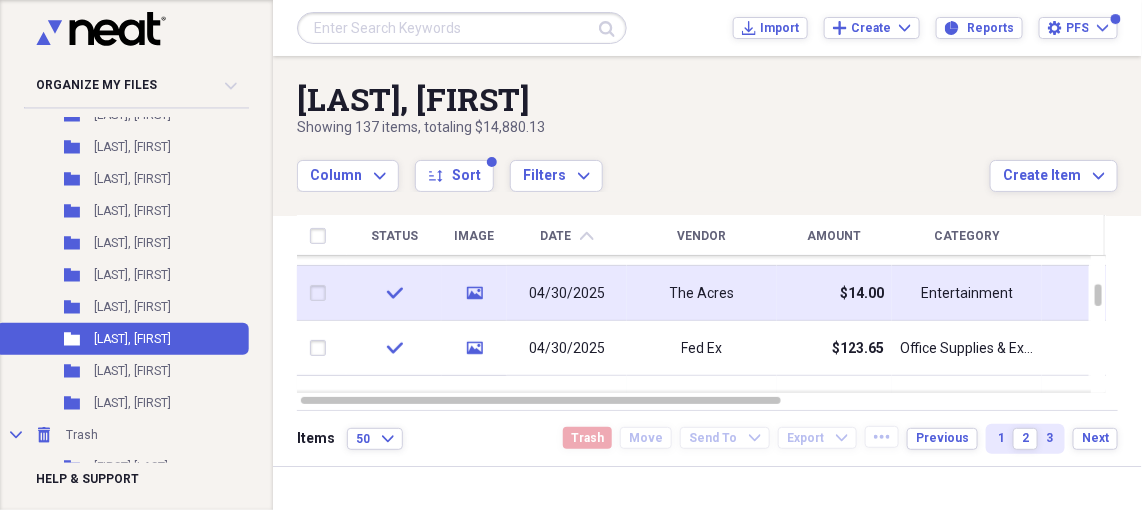 click on "The Acres" at bounding box center (702, 294) 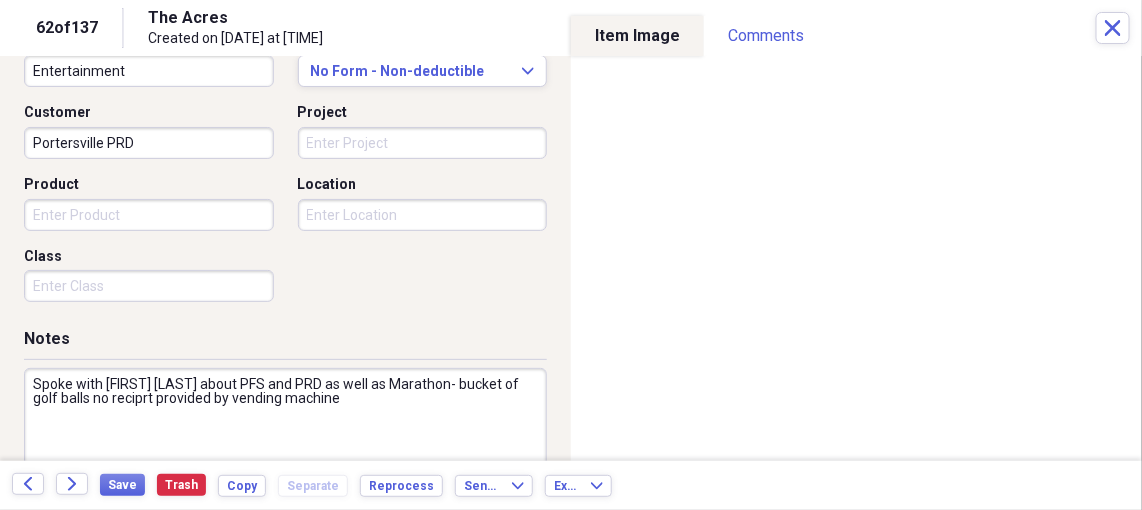 scroll, scrollTop: 613, scrollLeft: 0, axis: vertical 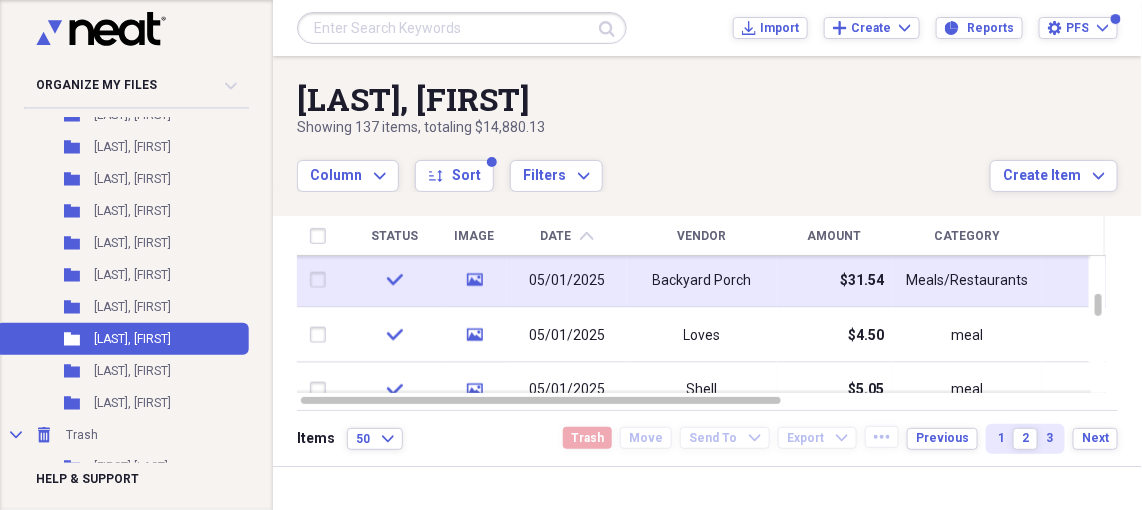 click on "Backyard Porch" at bounding box center (702, 280) 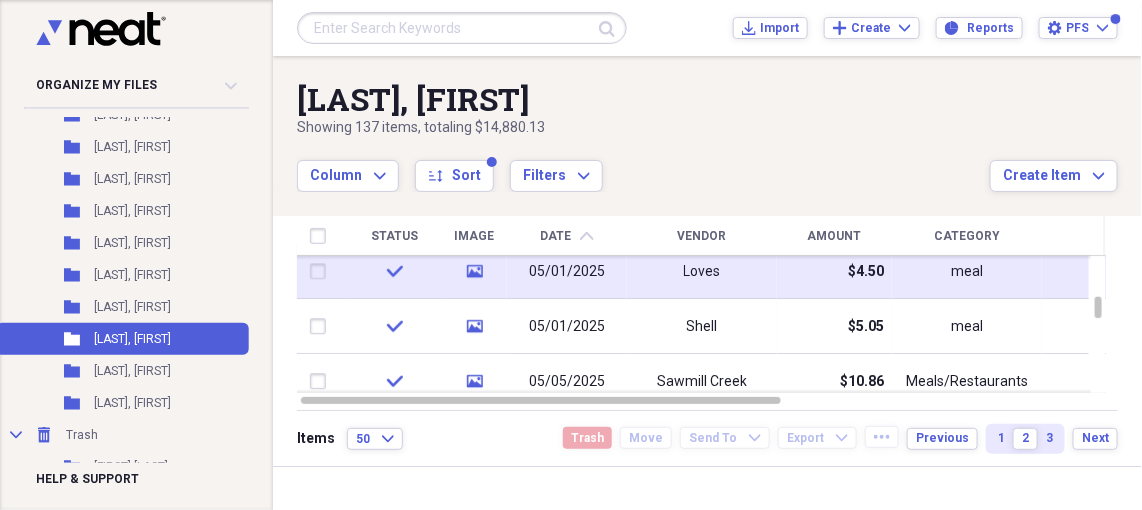 click on "Loves" at bounding box center (702, 272) 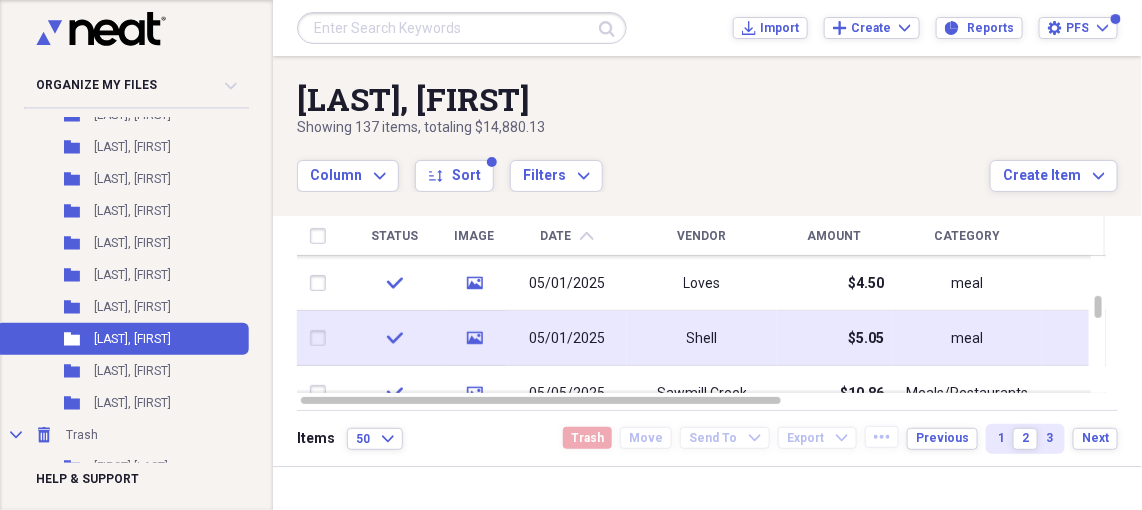 click on "Shell" at bounding box center [702, 339] 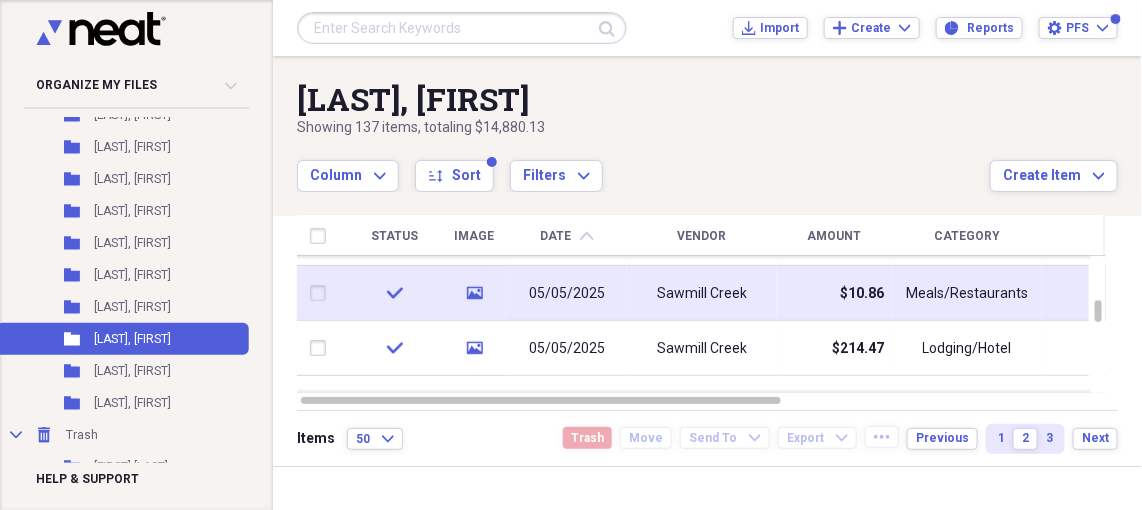 click on "Sawmill Creek" at bounding box center [702, 294] 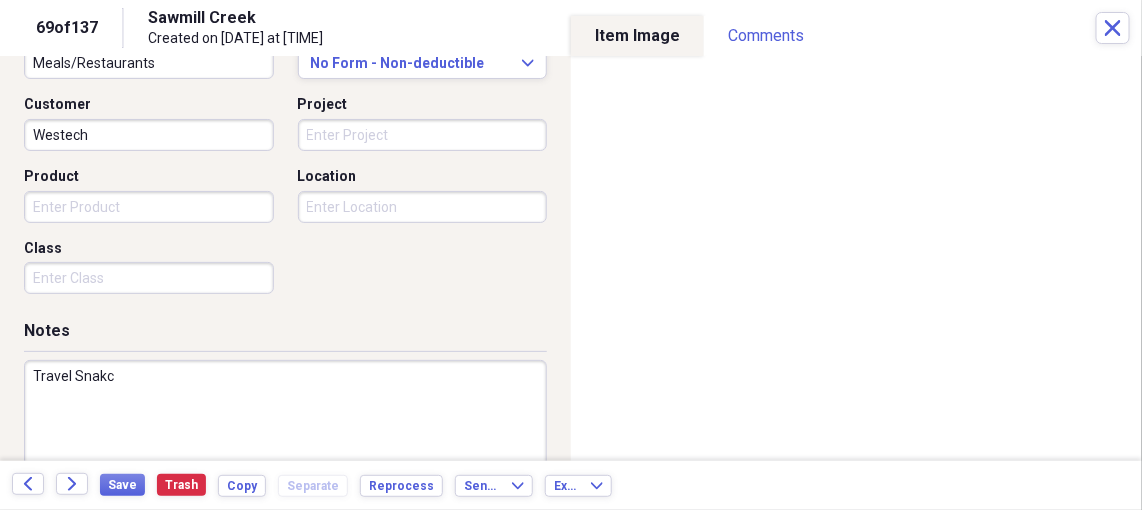 scroll, scrollTop: 600, scrollLeft: 0, axis: vertical 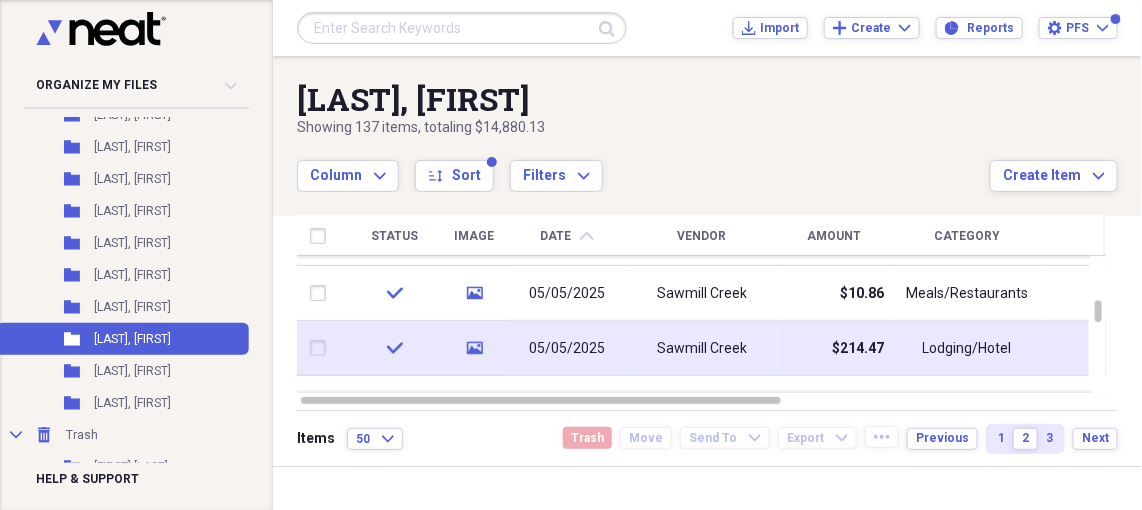 click on "Sawmill Creek" at bounding box center (702, 349) 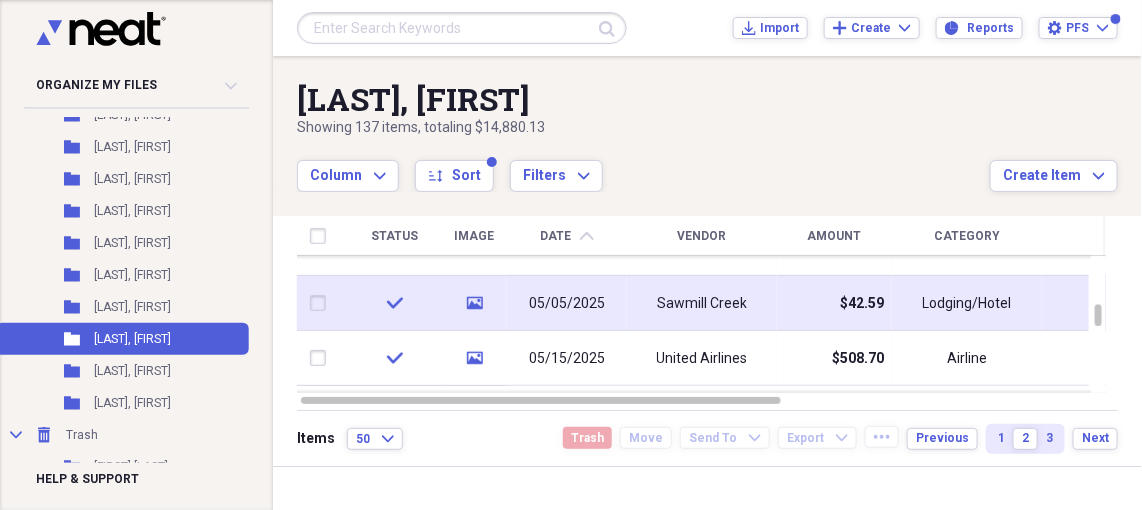 click on "Sawmill Creek" at bounding box center (702, 304) 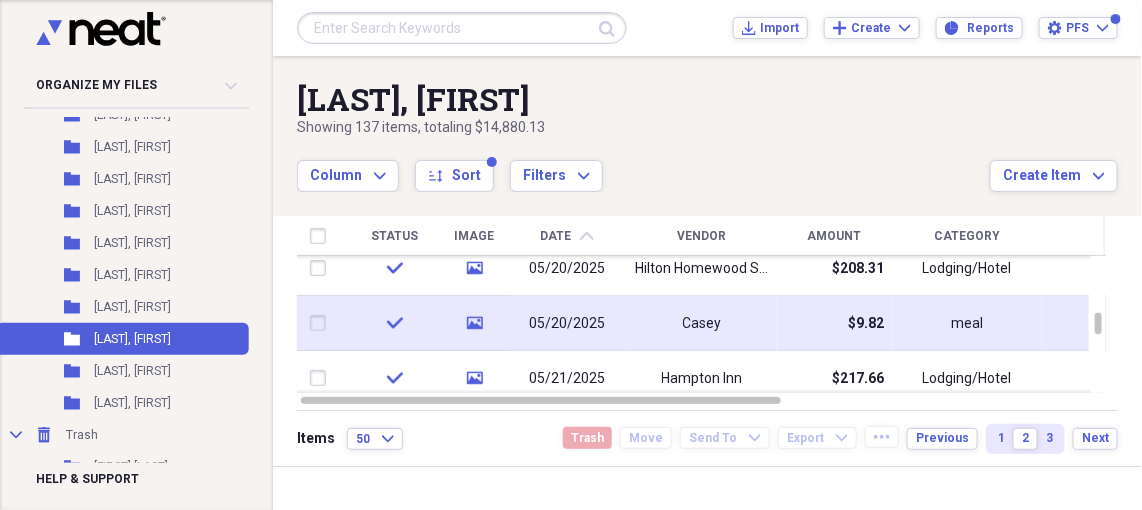 click on "Casey" at bounding box center (702, 324) 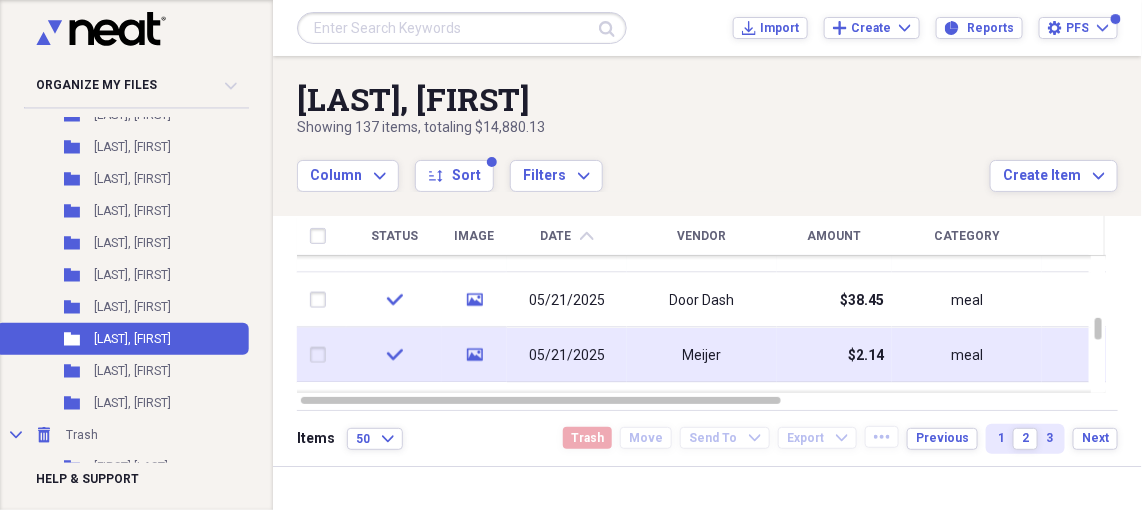 click on "Meijer" at bounding box center (702, 355) 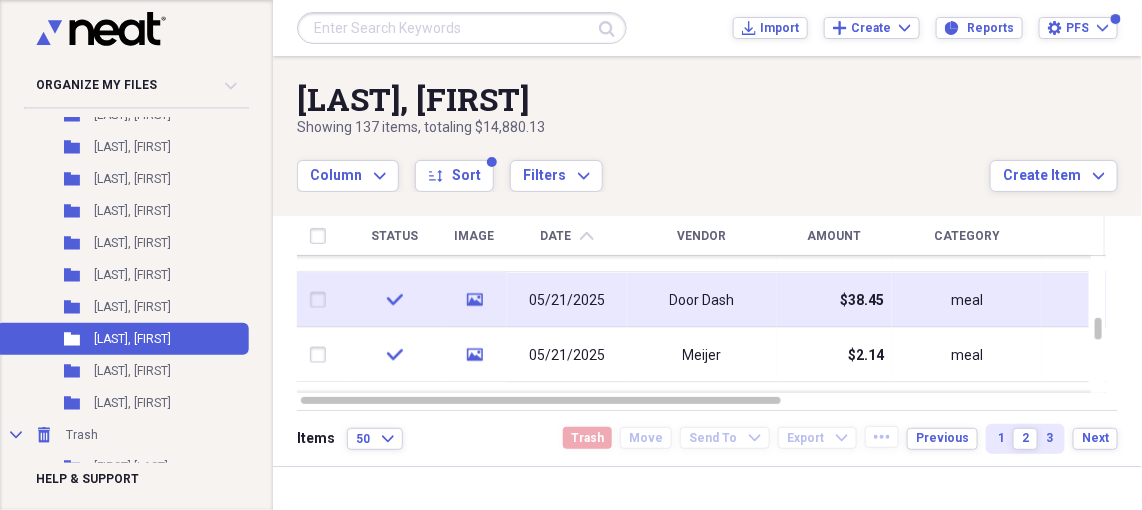 click on "Door Dash" at bounding box center (702, 300) 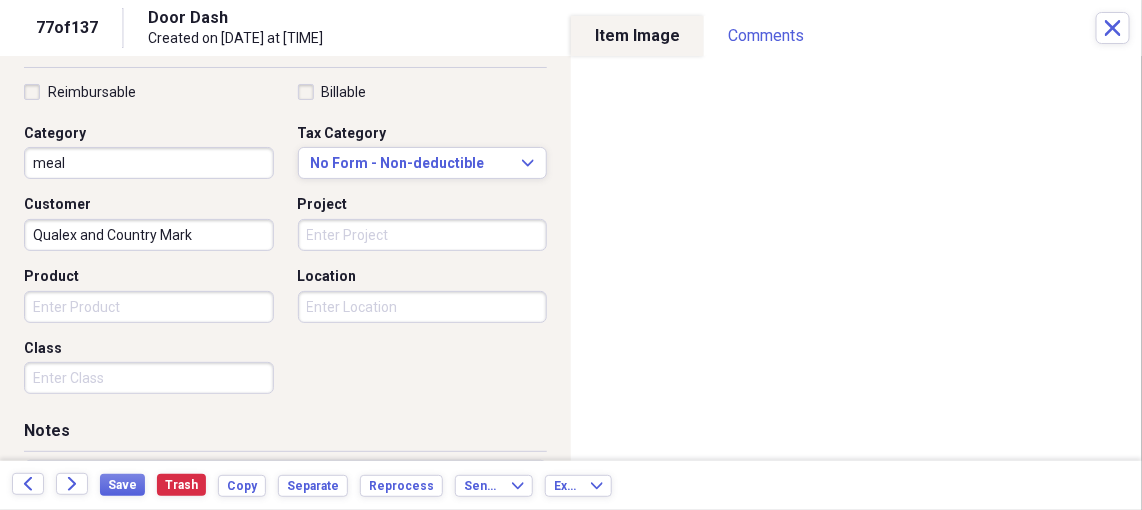 scroll, scrollTop: 446, scrollLeft: 0, axis: vertical 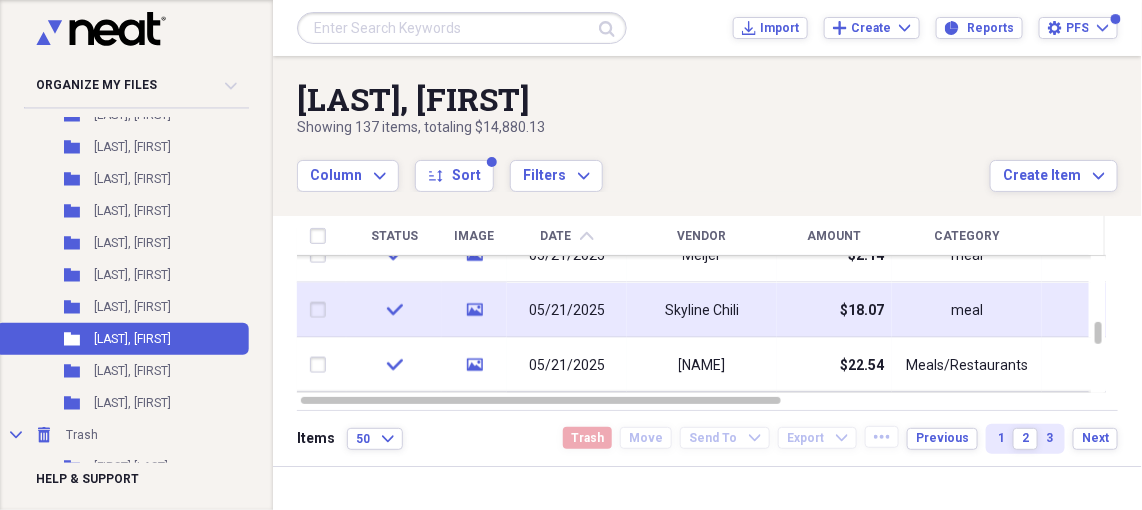 click on "Skyline Chili" at bounding box center (702, 310) 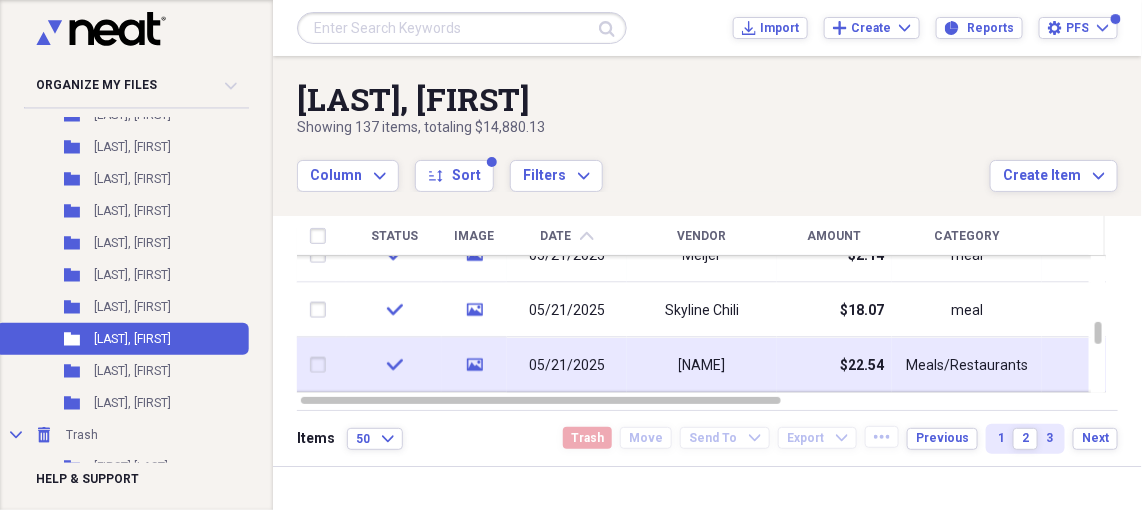 click on "[NAME]" at bounding box center (702, 365) 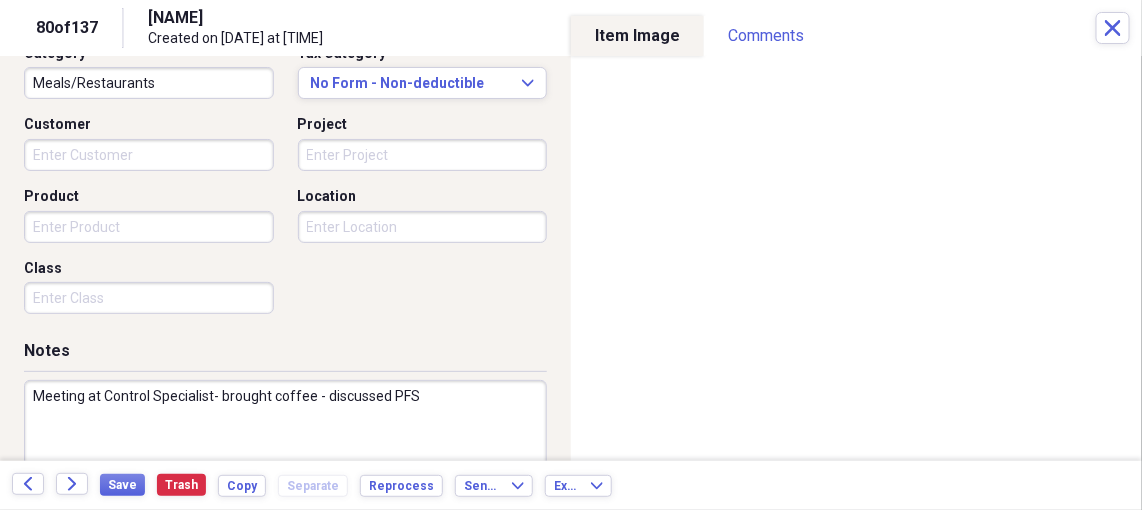 scroll, scrollTop: 613, scrollLeft: 0, axis: vertical 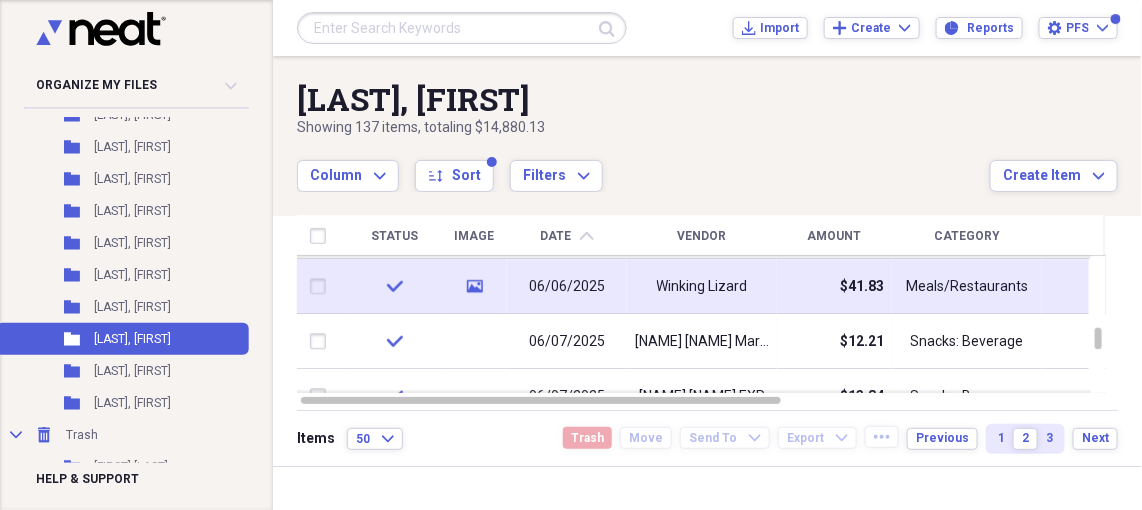 click on "Winking Lizard" at bounding box center [702, 287] 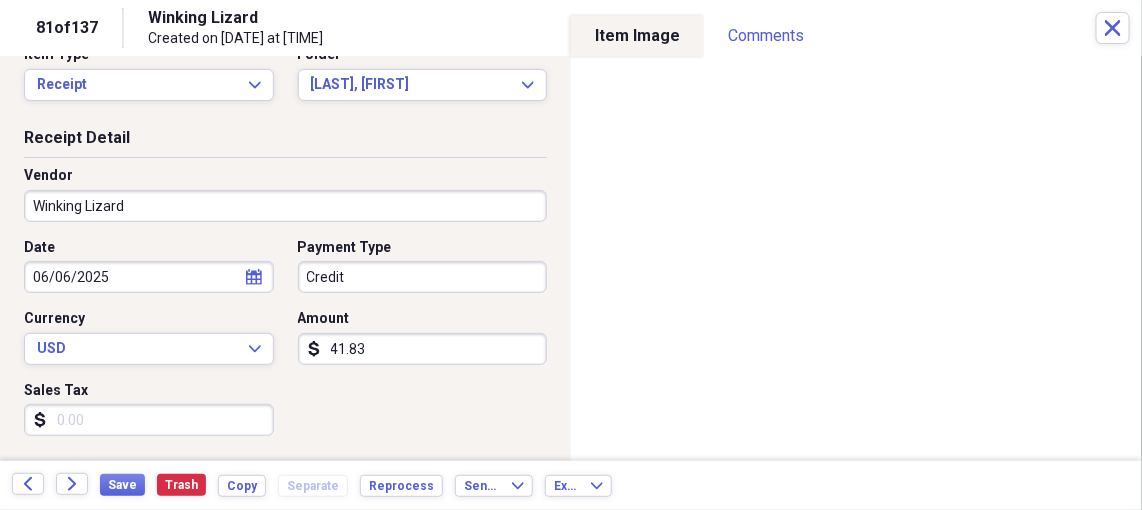 scroll, scrollTop: 0, scrollLeft: 0, axis: both 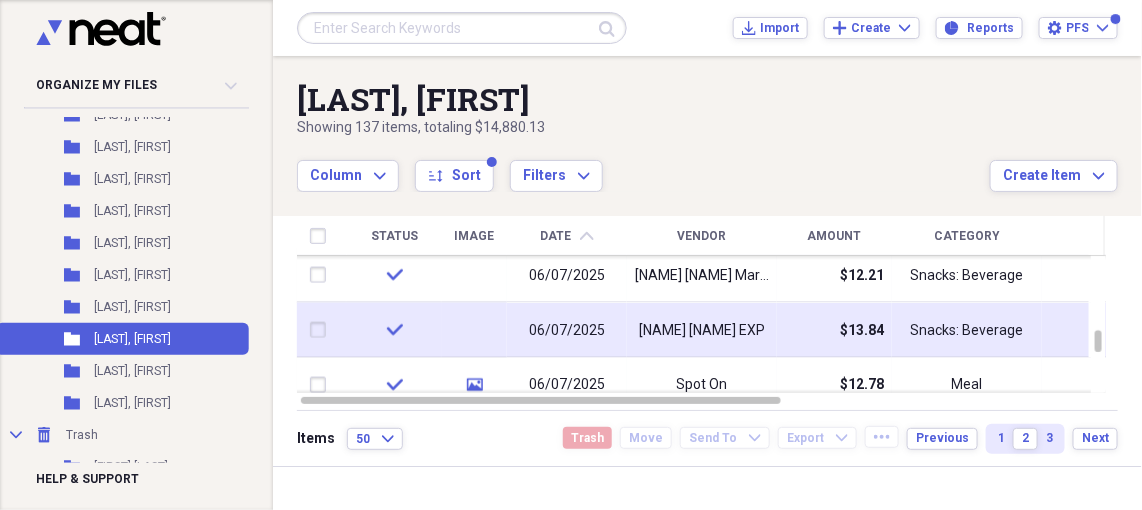 click on "[NAME] [NAME] EXP" at bounding box center (702, 330) 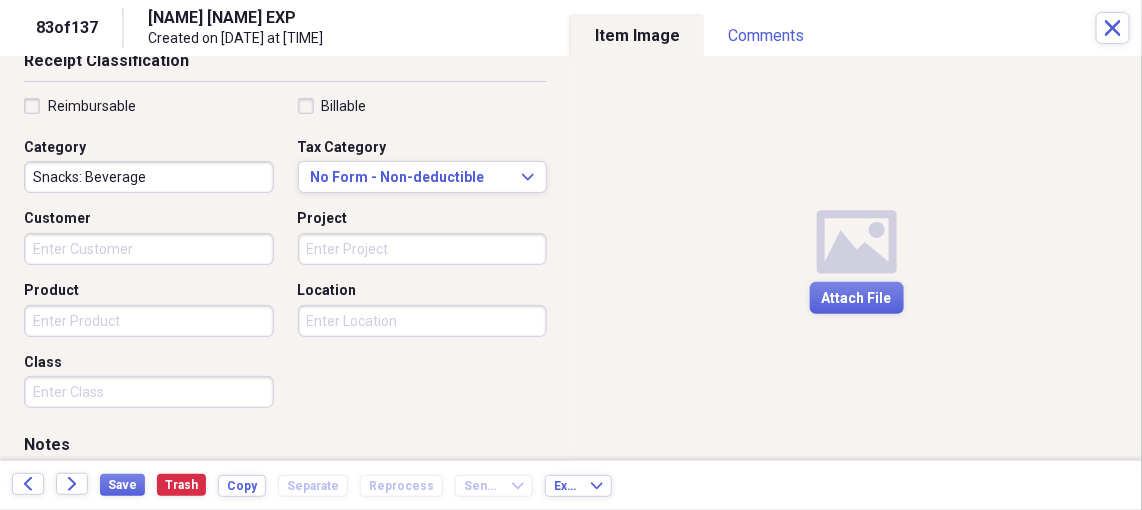 scroll, scrollTop: 446, scrollLeft: 0, axis: vertical 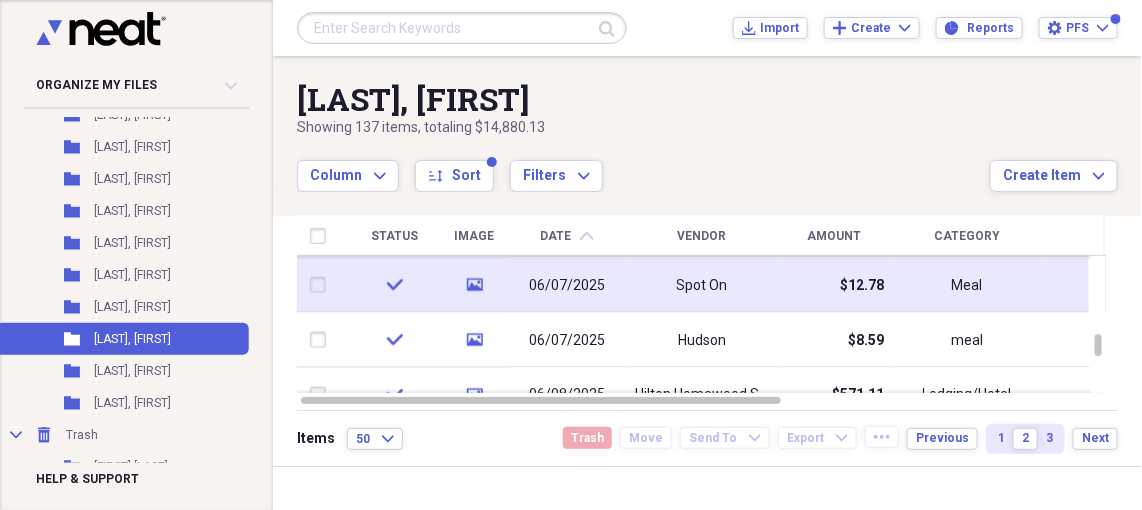 click on "Spot On" at bounding box center (702, 285) 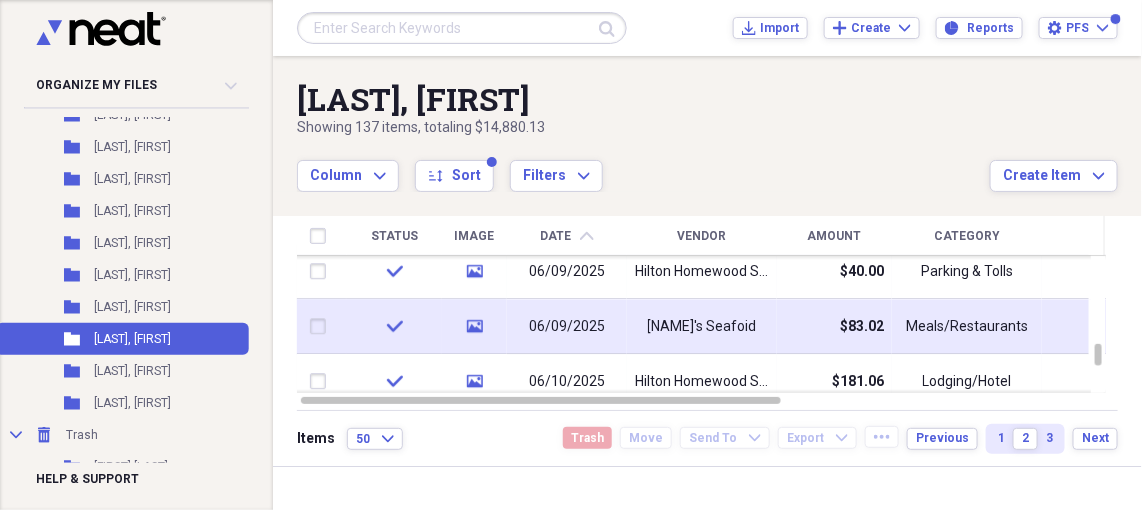 click on "[NAME]'s Seafoid" at bounding box center [702, 327] 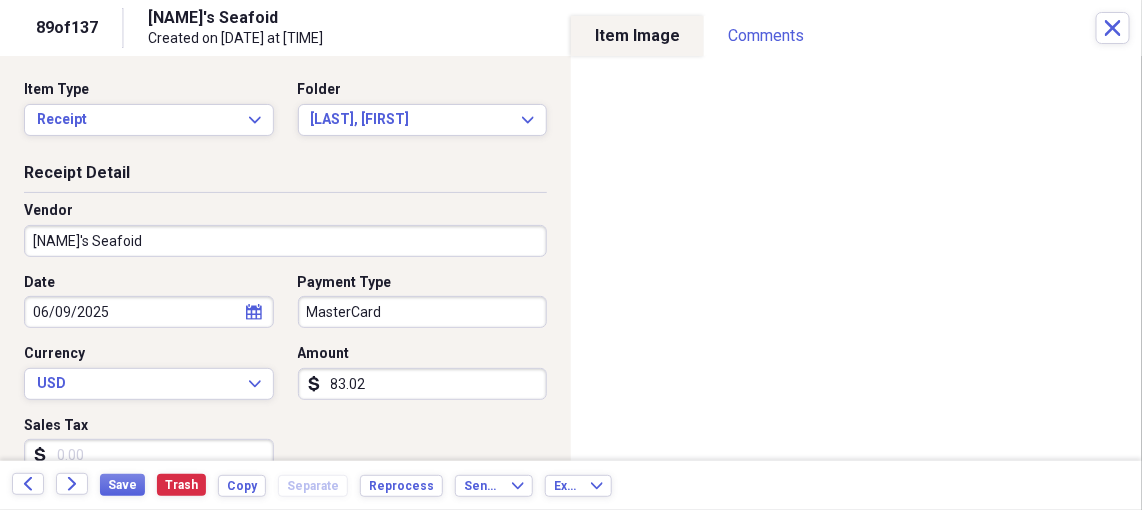 click on "Date [DATE] calendar Calendar Payment Type MasterCard Currency USD Expand Amount dollar-sign 83.02 Sales Tax dollar-sign" at bounding box center [285, 380] 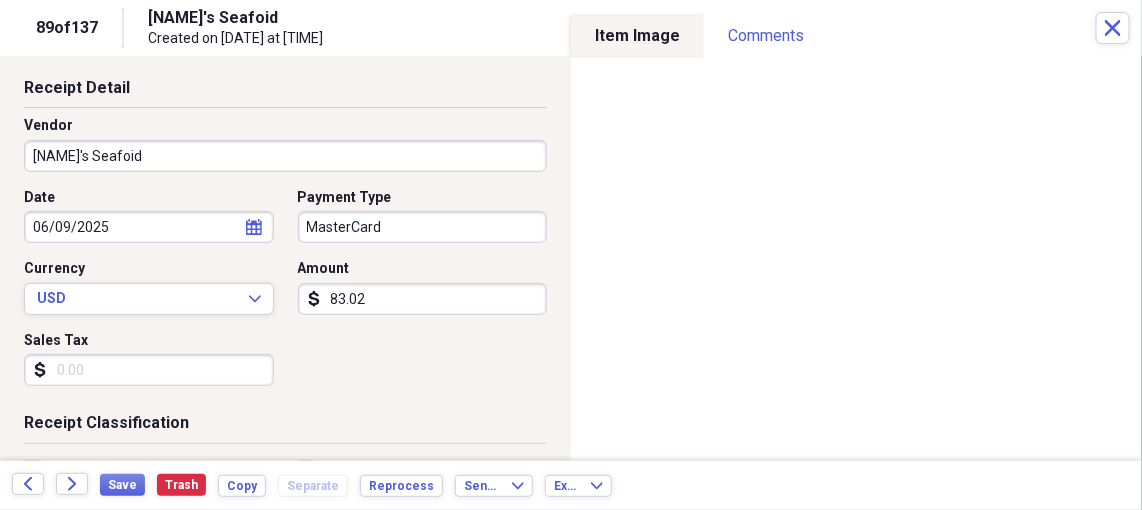 scroll, scrollTop: 46, scrollLeft: 0, axis: vertical 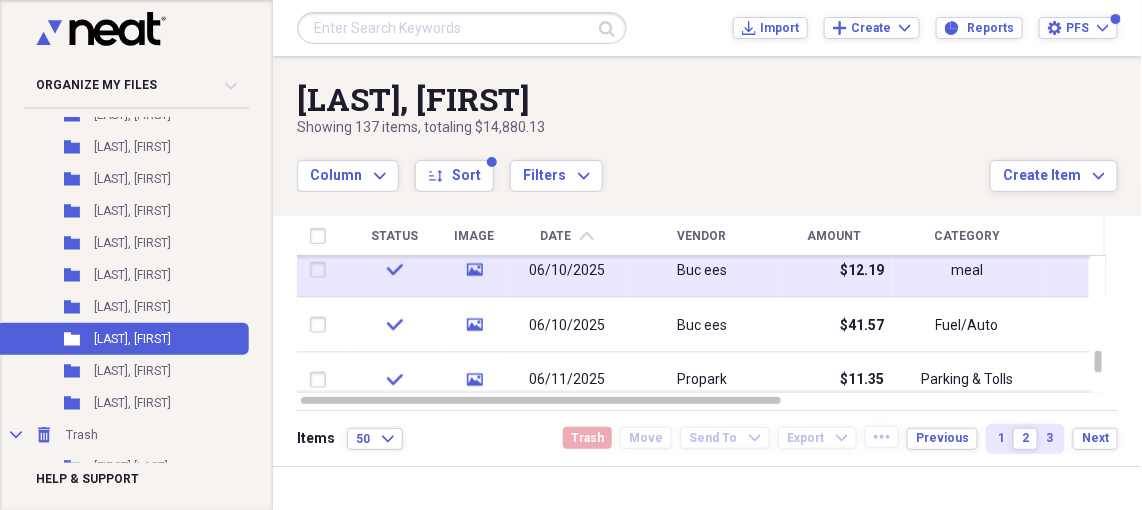 click on "Buc ees" at bounding box center [702, 270] 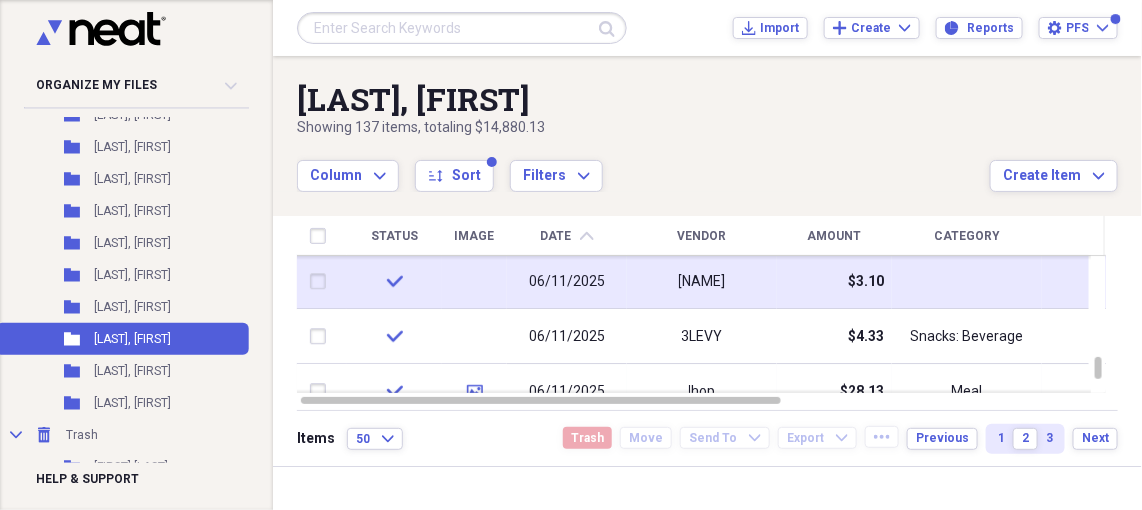 click on "[NAME]" at bounding box center [702, 282] 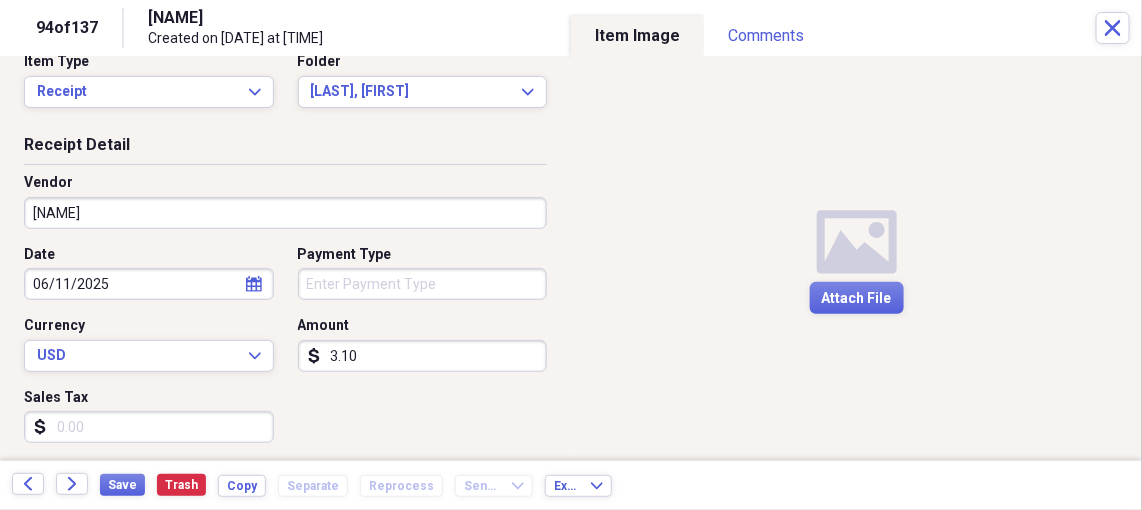 scroll, scrollTop: 0, scrollLeft: 0, axis: both 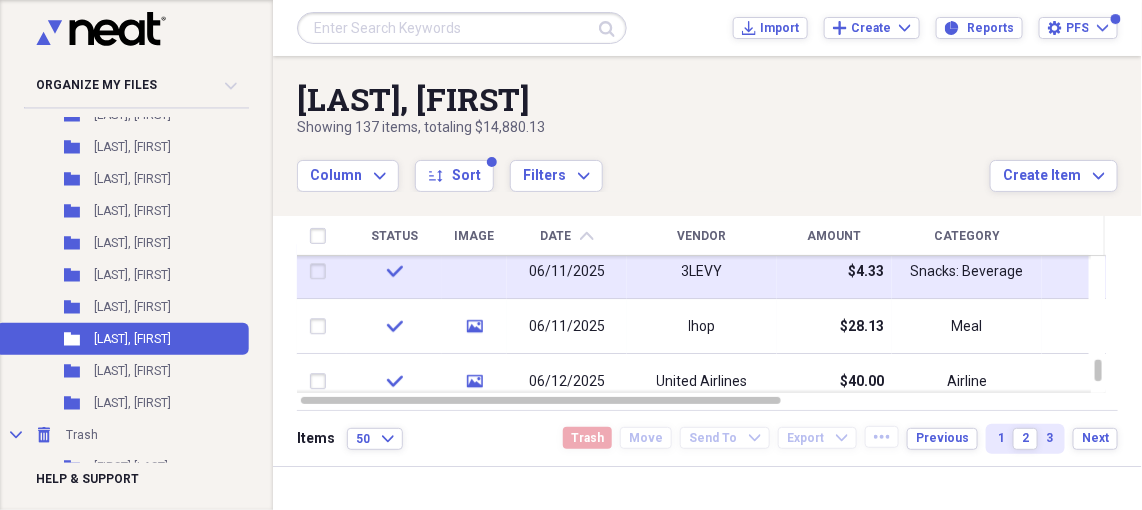 click on "3LEVY" at bounding box center [702, 272] 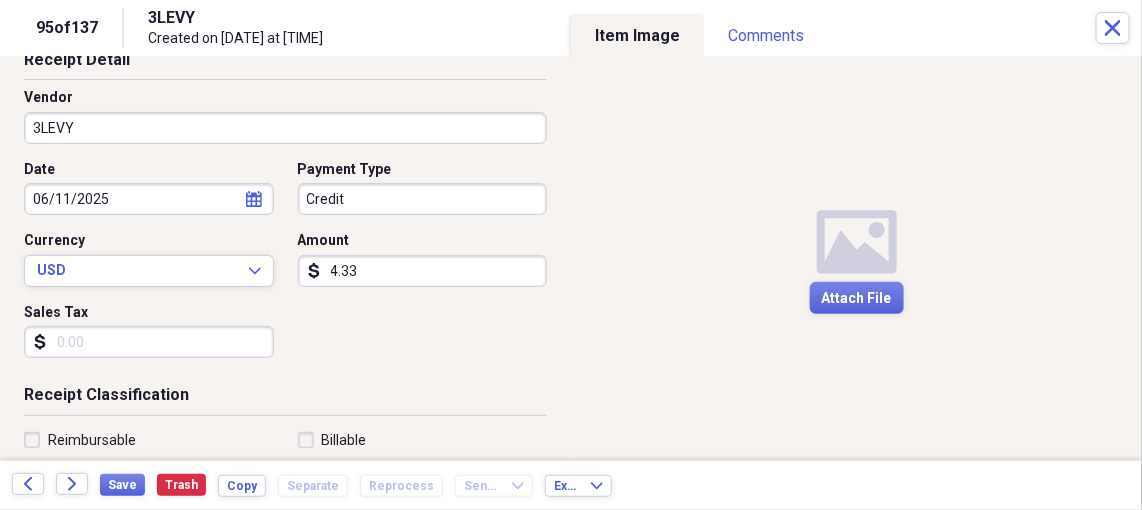 scroll, scrollTop: 0, scrollLeft: 0, axis: both 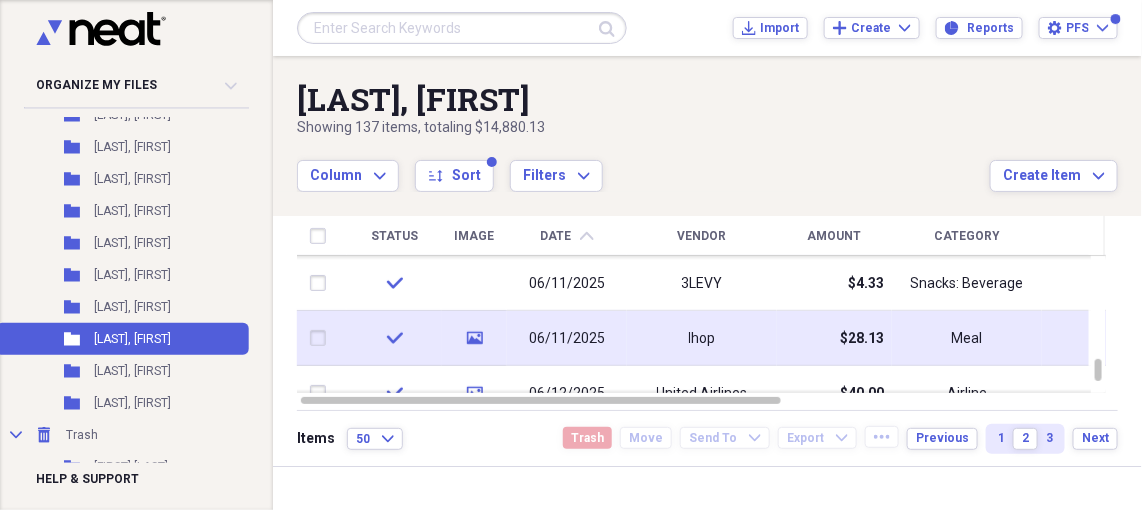 click on "Ihop" at bounding box center (702, 339) 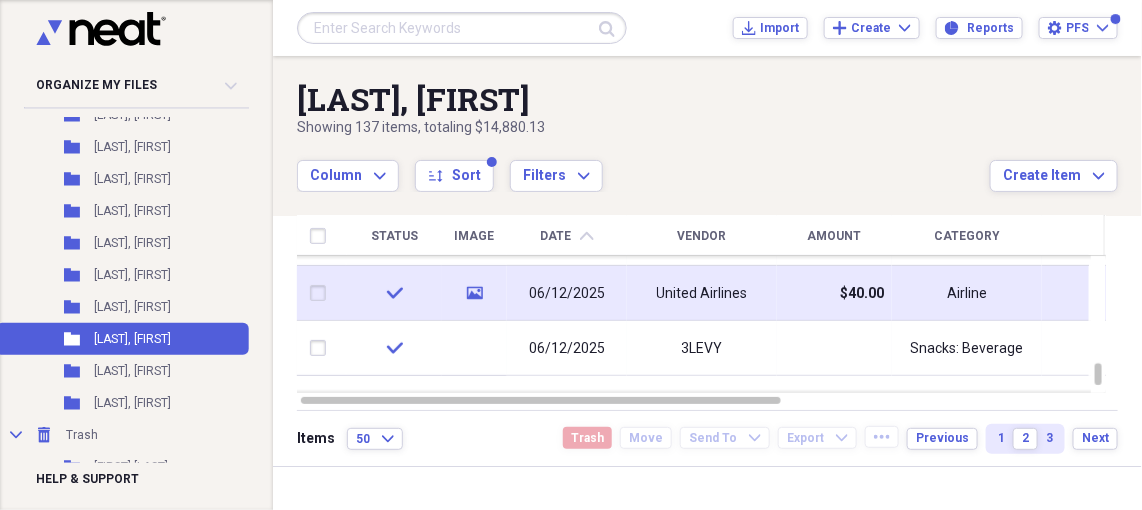click on "$40.00" at bounding box center [862, 294] 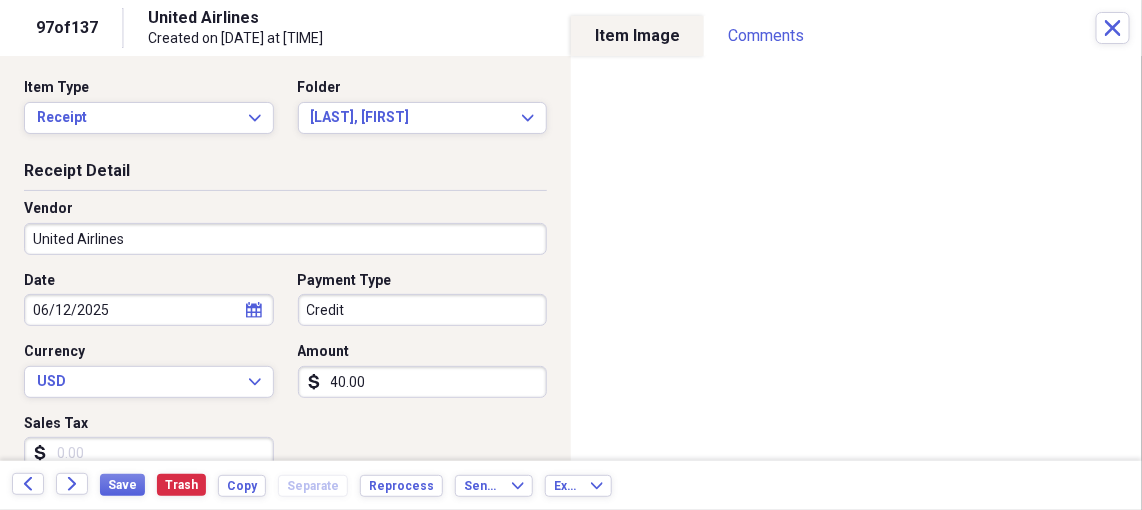 scroll, scrollTop: 0, scrollLeft: 0, axis: both 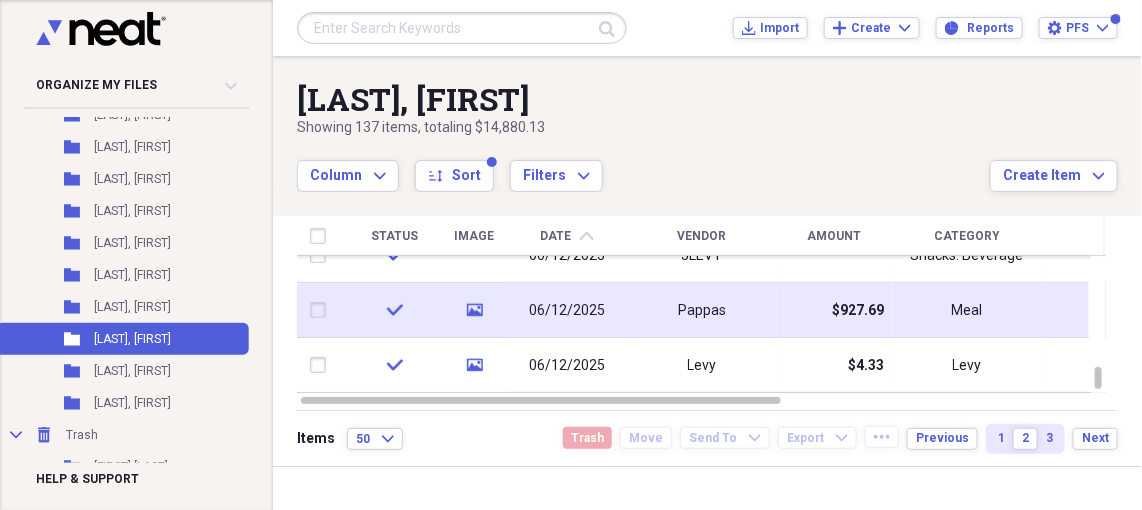 click on "Pappas" at bounding box center (702, 311) 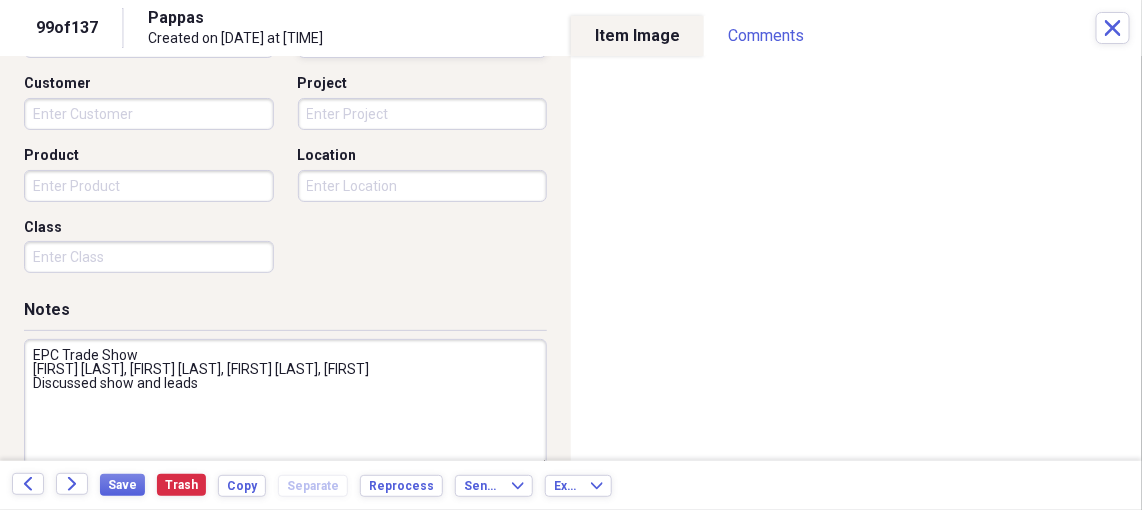 scroll, scrollTop: 613, scrollLeft: 0, axis: vertical 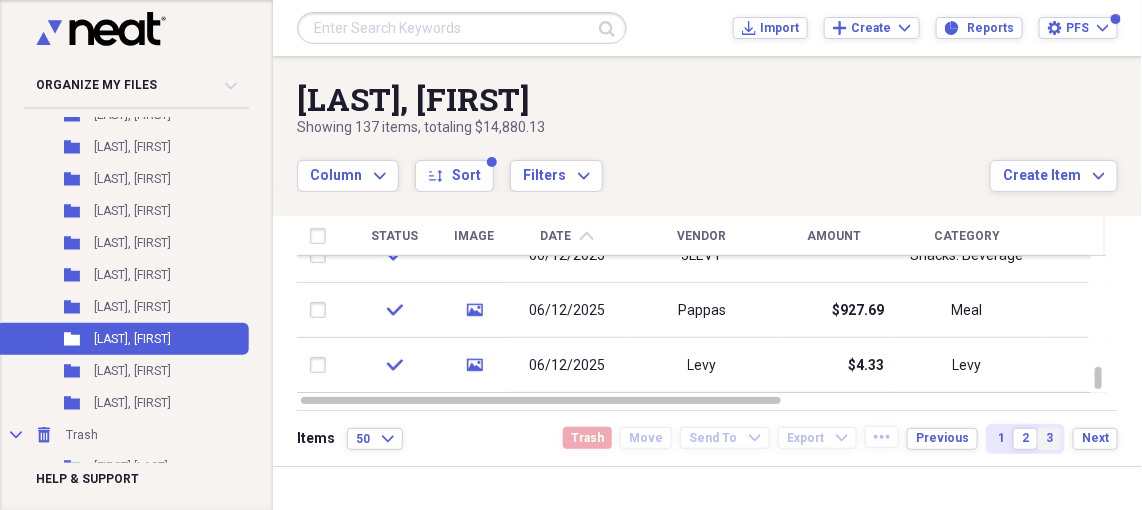 click on "3" at bounding box center (1049, 439) 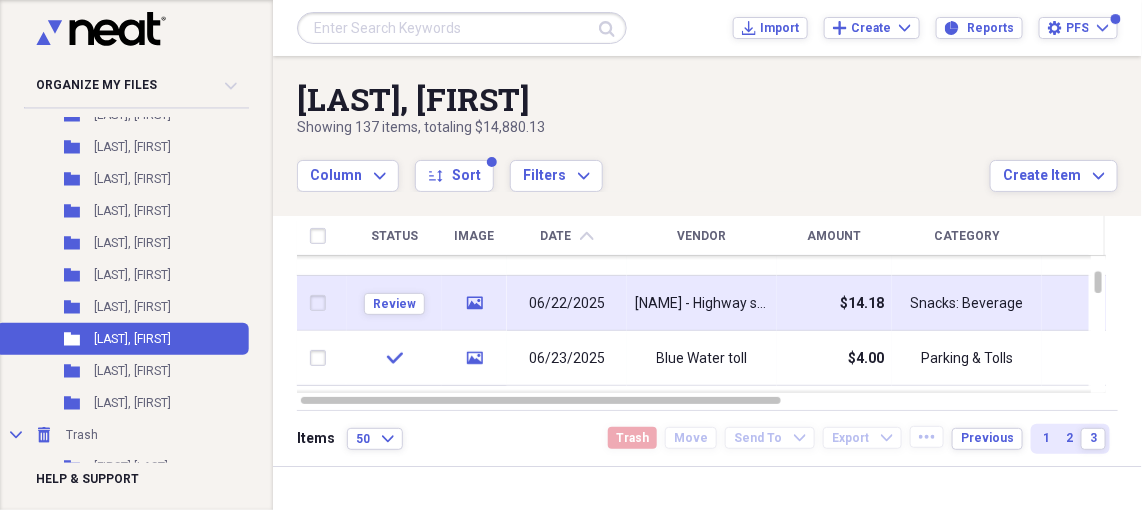 click on "[NAME] - Highway service station" at bounding box center [702, 304] 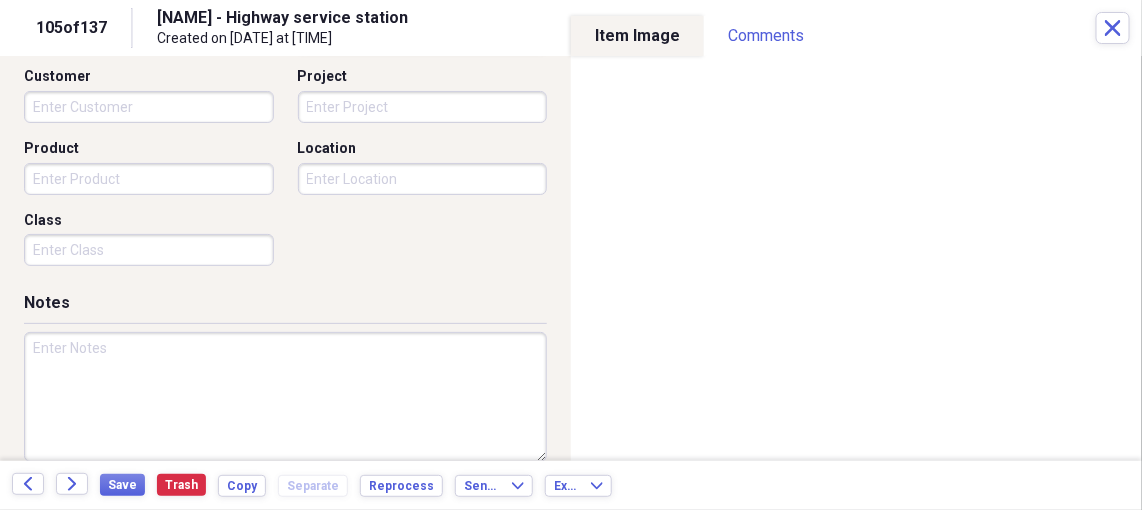 scroll, scrollTop: 579, scrollLeft: 0, axis: vertical 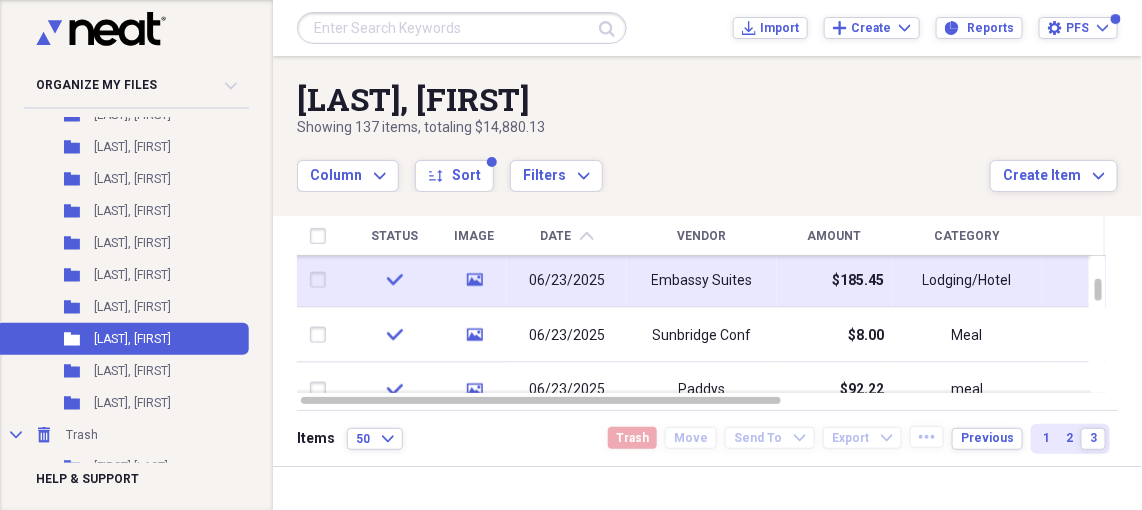 click on "Embassy Suites" at bounding box center (702, 280) 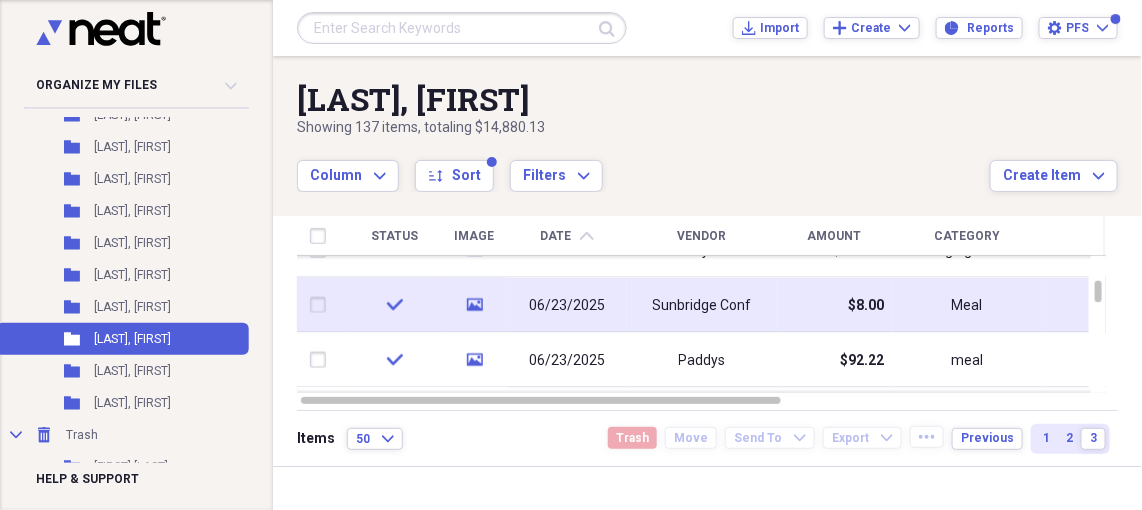 click on "Sunbridge Conf" at bounding box center (702, 305) 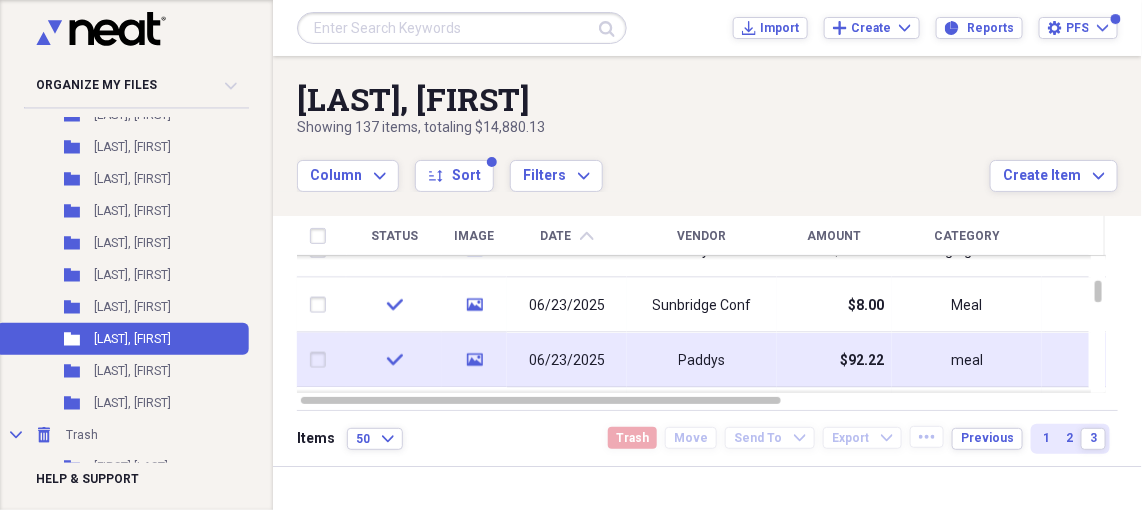 click on "Paddys" at bounding box center [702, 360] 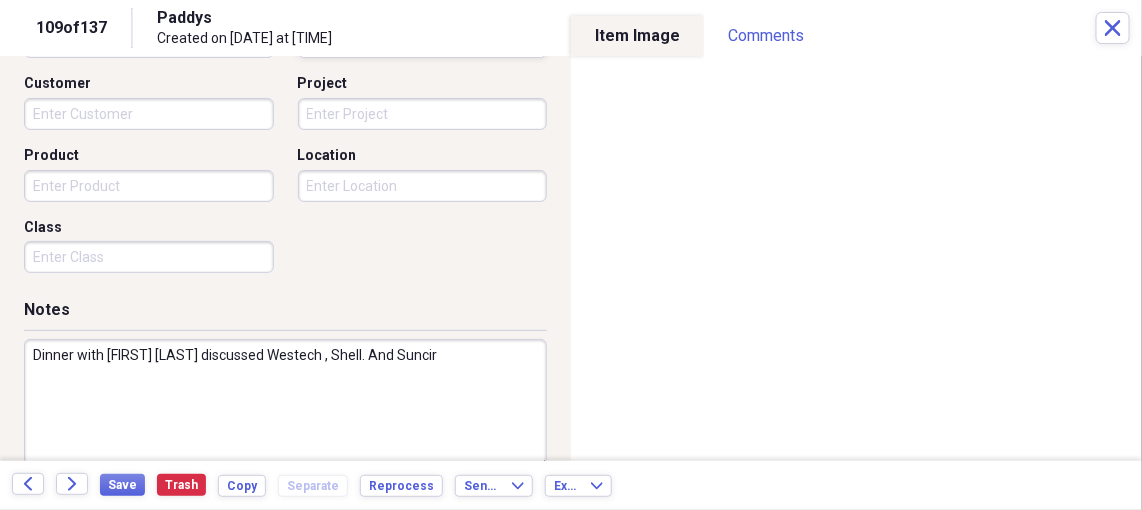 scroll, scrollTop: 613, scrollLeft: 0, axis: vertical 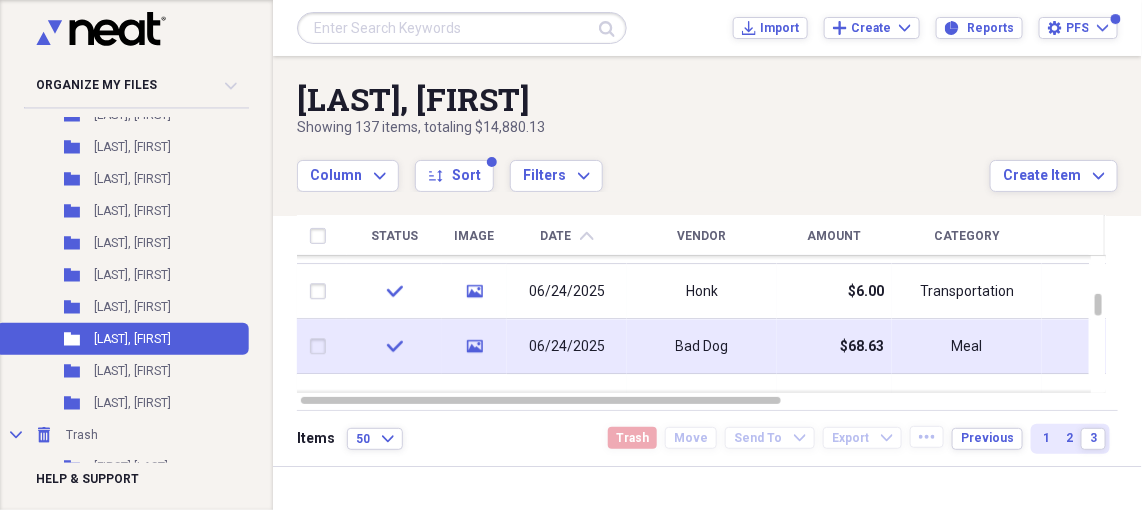 click on "Bad Dog" at bounding box center [702, 347] 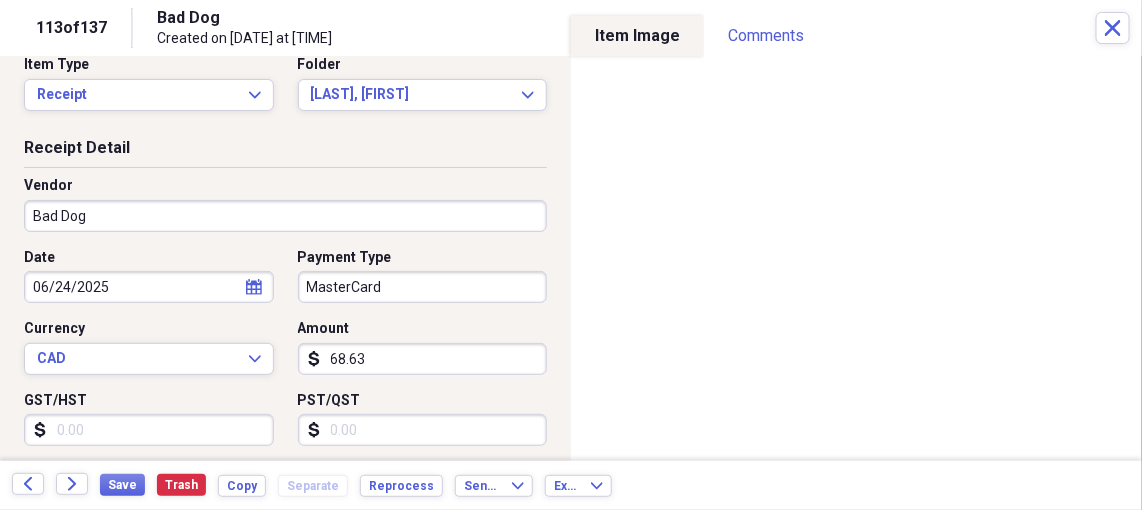 scroll, scrollTop: 0, scrollLeft: 0, axis: both 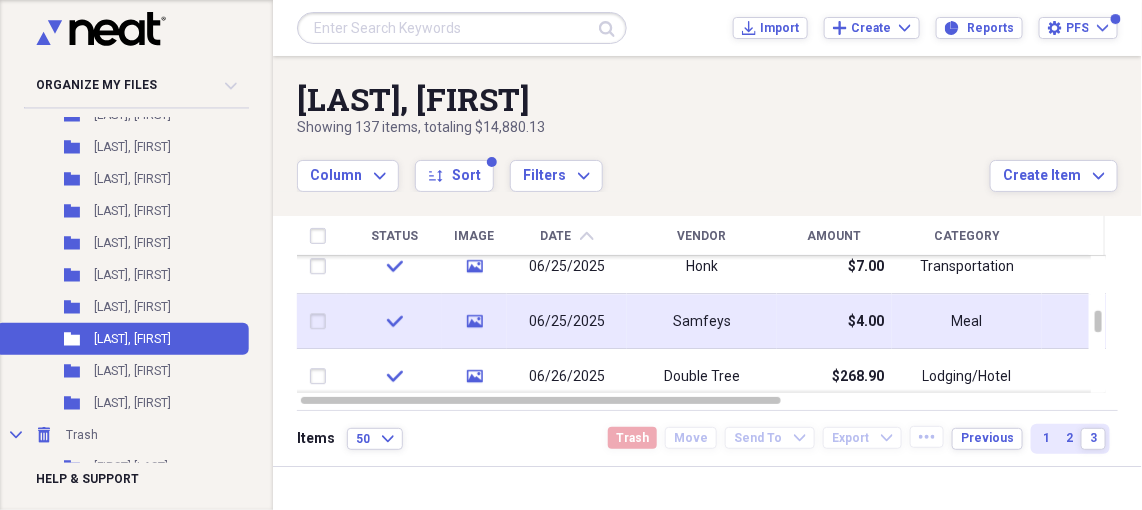 click on "Samfeys" at bounding box center [702, 322] 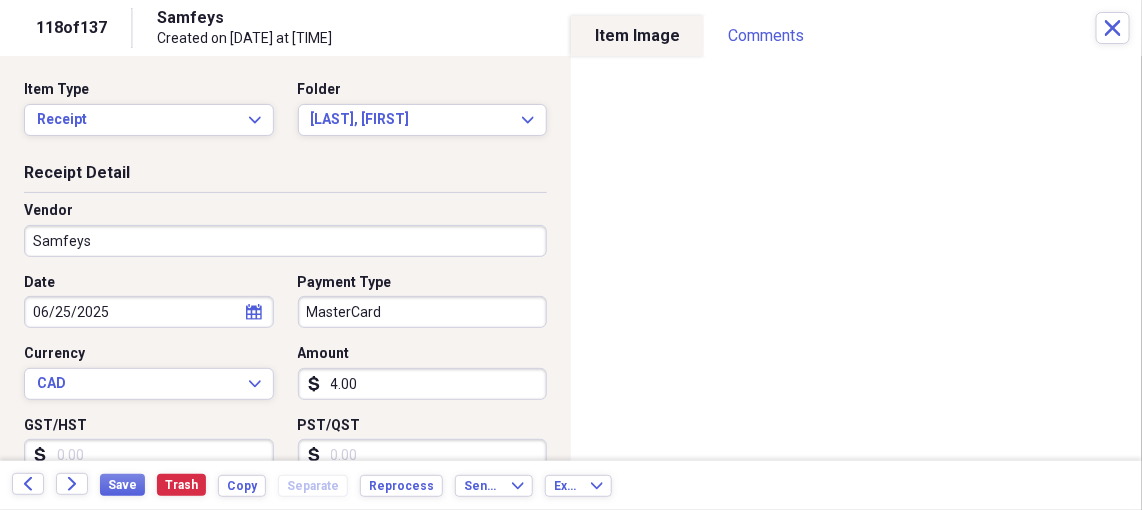 click on "Receipt Detail" at bounding box center [285, 177] 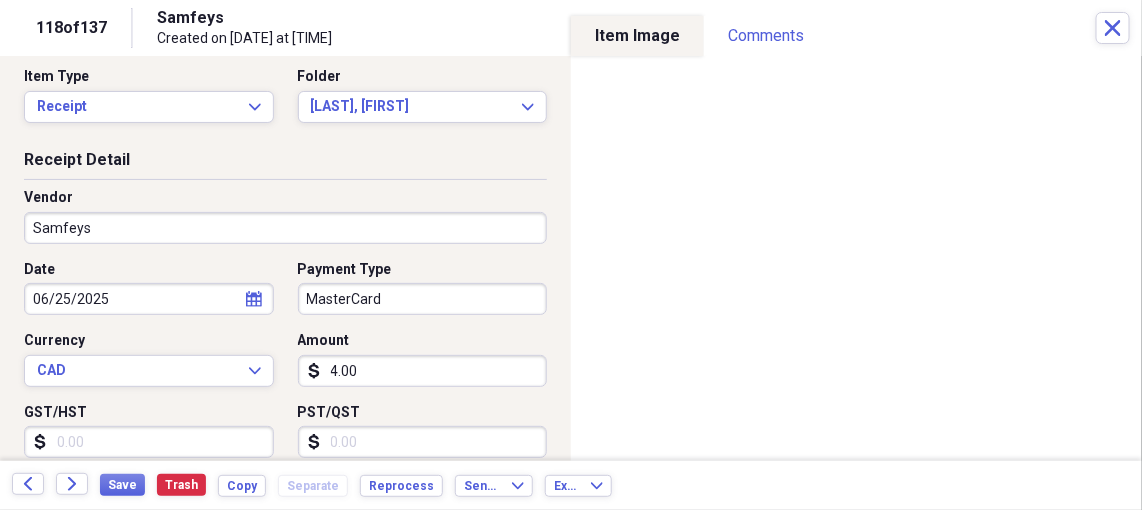 scroll, scrollTop: 0, scrollLeft: 0, axis: both 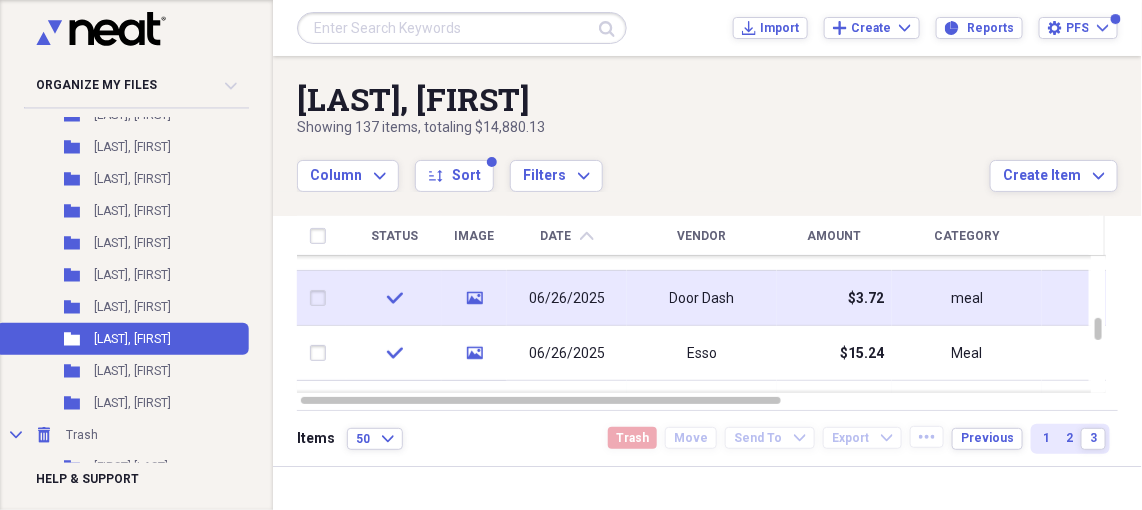 click on "Door Dash" at bounding box center (702, 299) 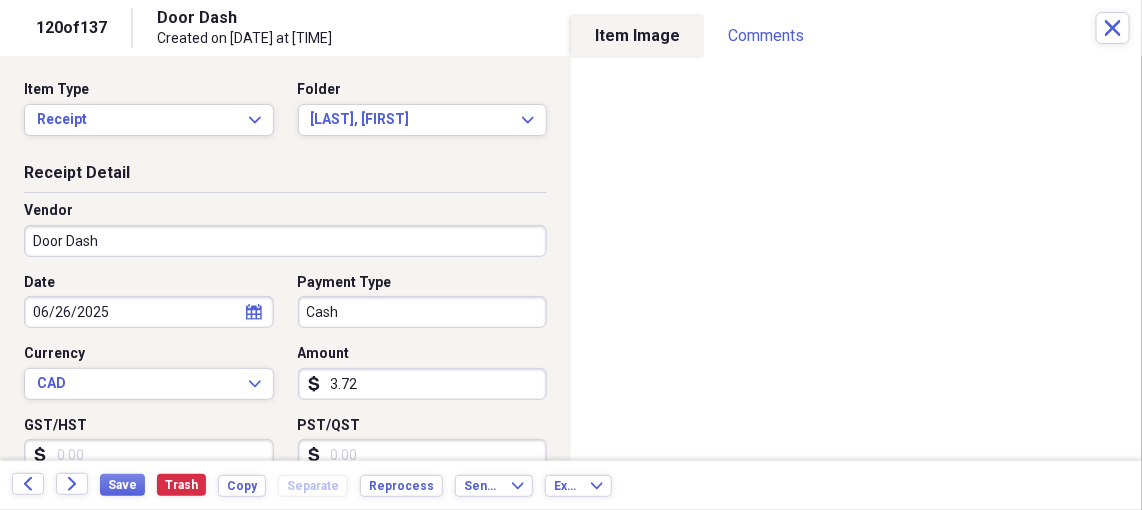scroll, scrollTop: 0, scrollLeft: 0, axis: both 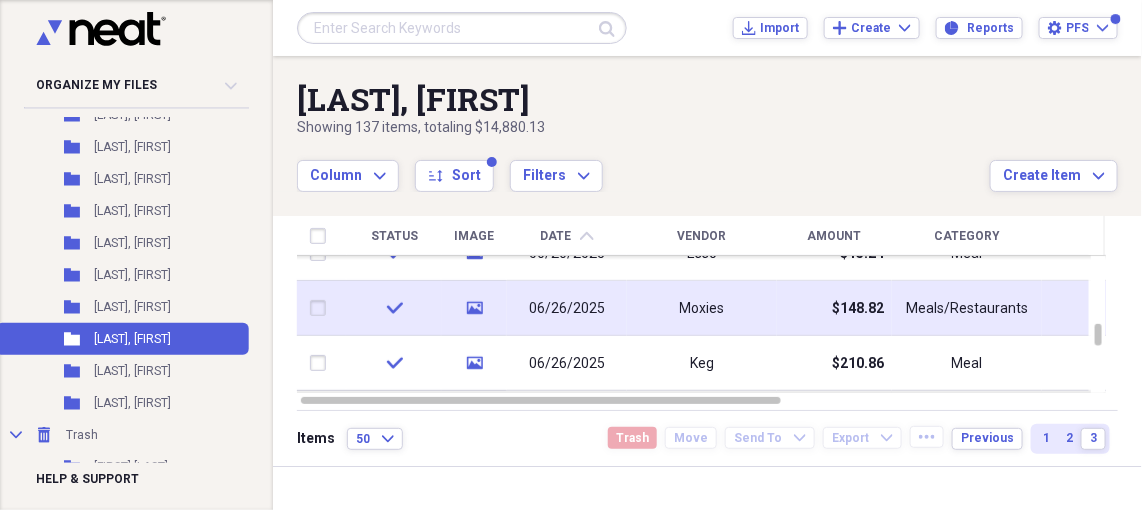 click on "Moxies" at bounding box center [702, 309] 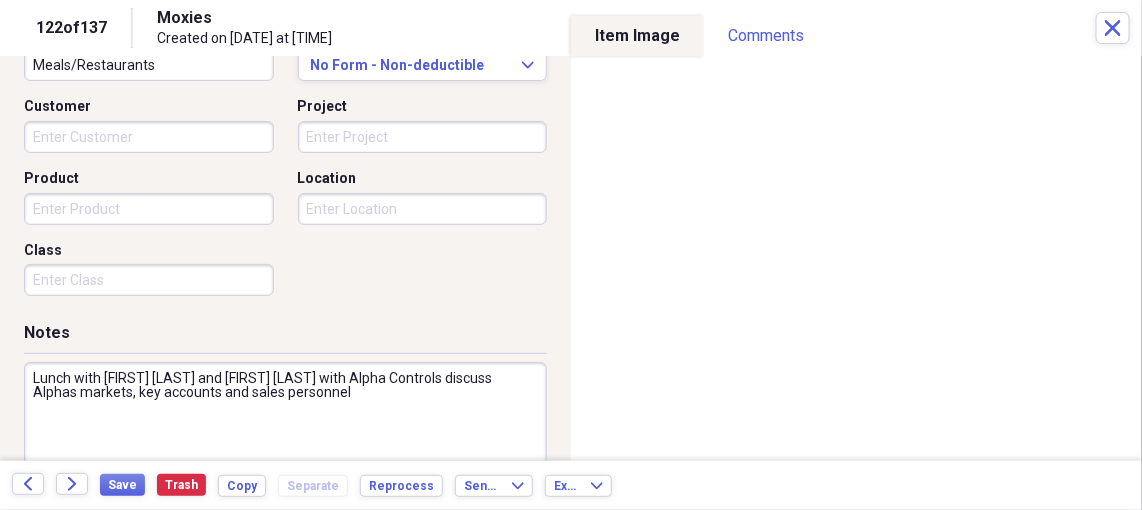 scroll, scrollTop: 613, scrollLeft: 0, axis: vertical 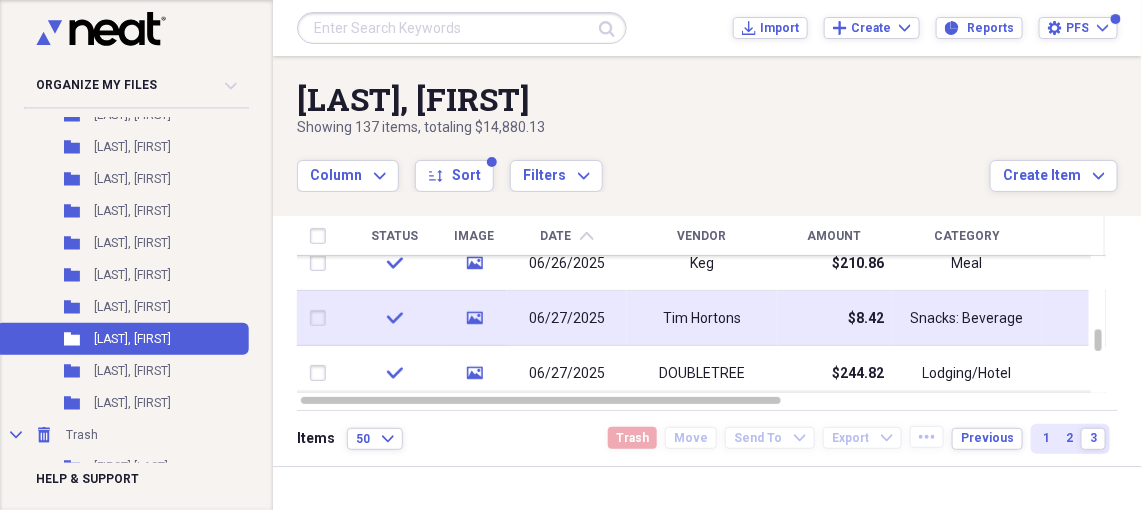 click on "Tim Hortons" at bounding box center (702, 319) 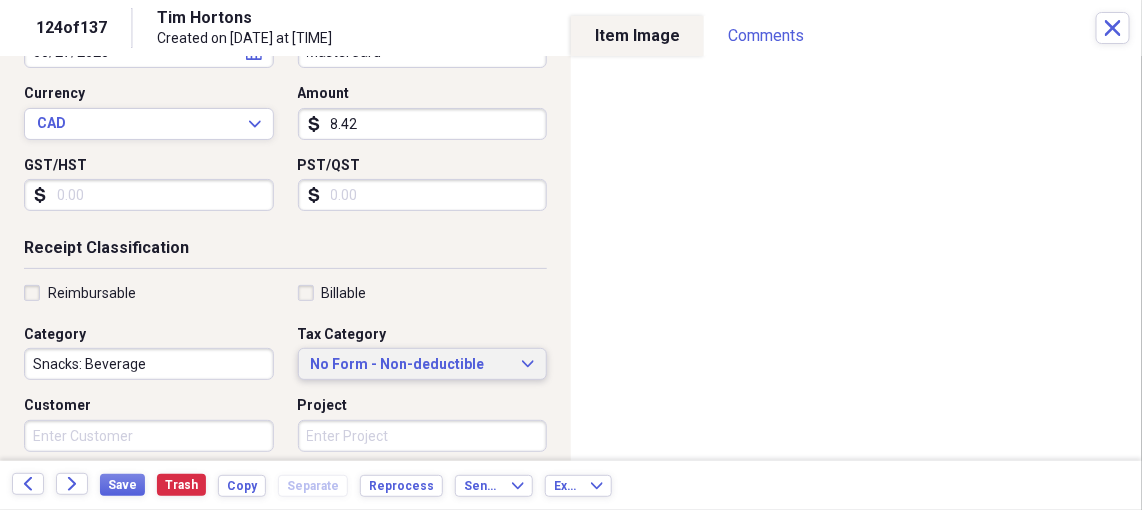 scroll, scrollTop: 213, scrollLeft: 0, axis: vertical 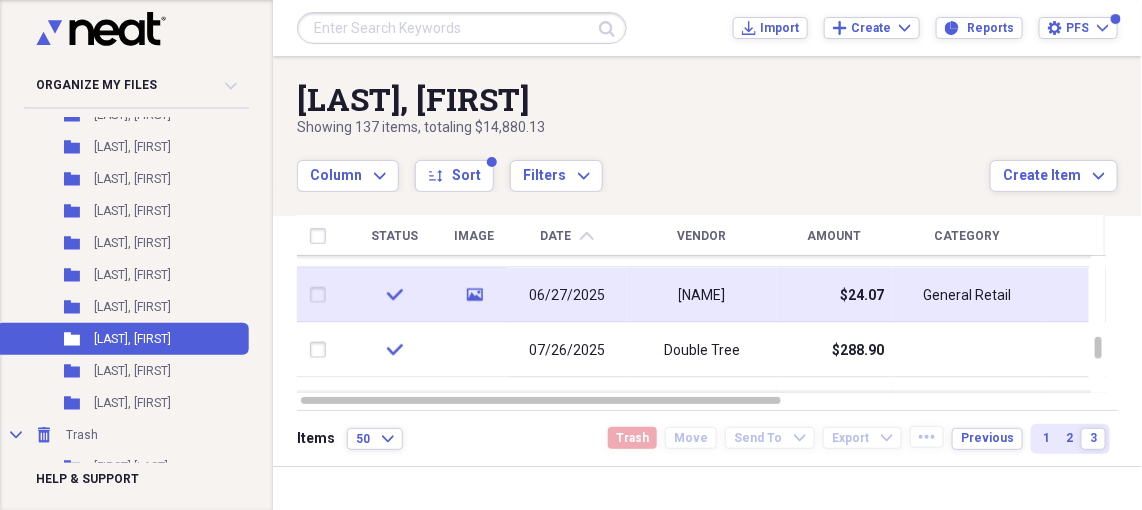 click on "[NAME]" at bounding box center (702, 295) 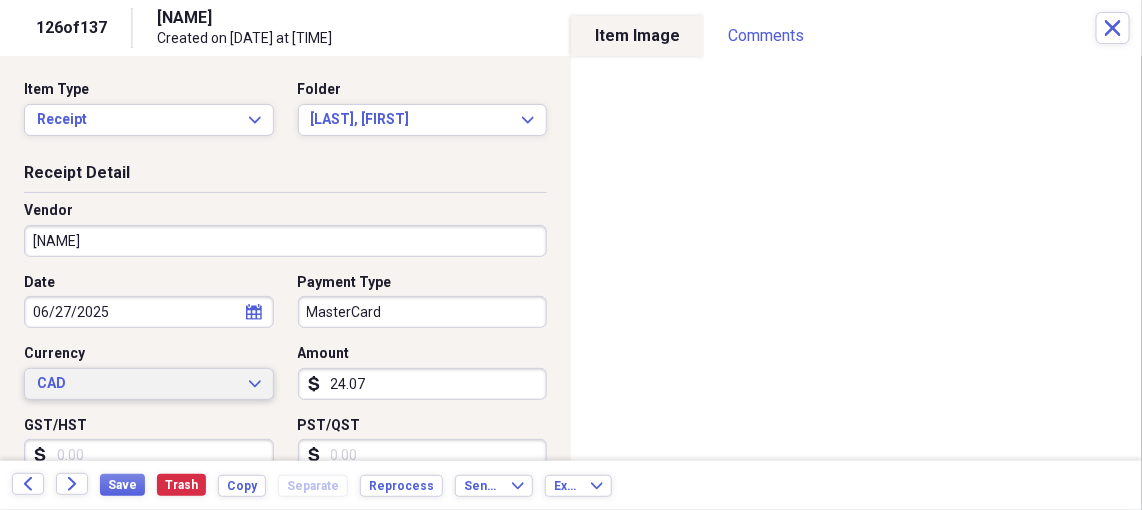scroll, scrollTop: 0, scrollLeft: 0, axis: both 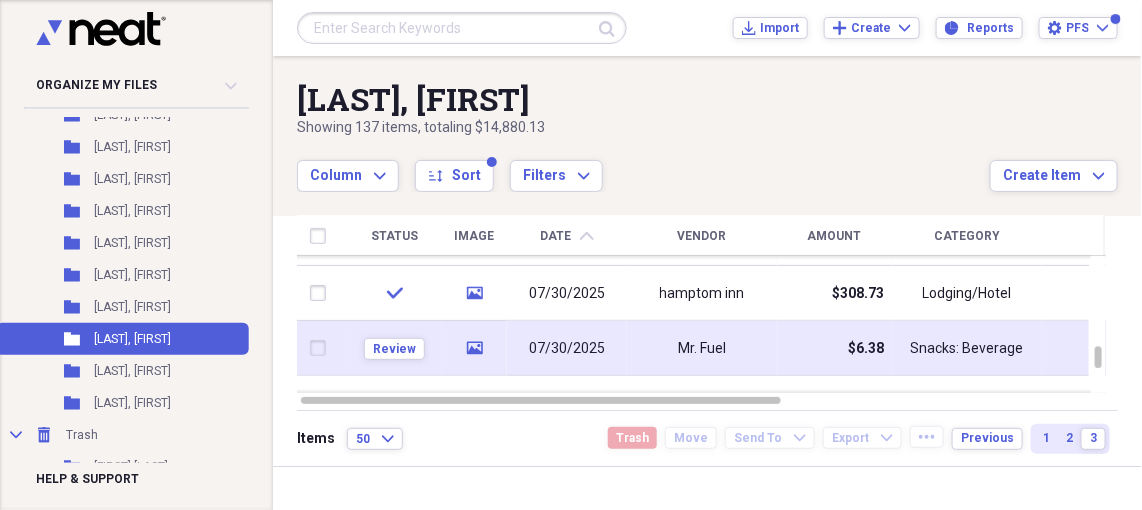 click on "Mr. Fuel" at bounding box center [702, 349] 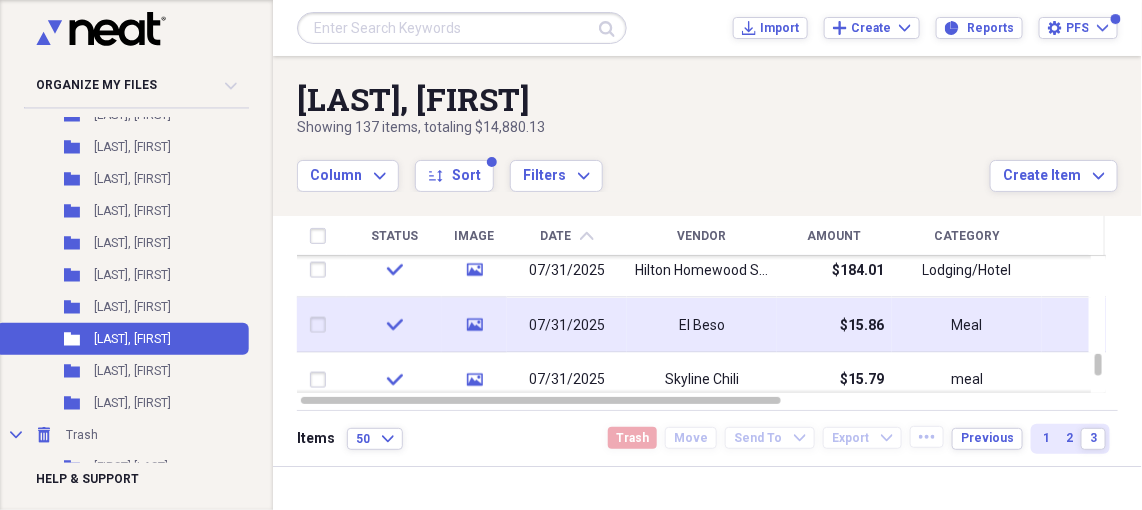 click on "El Beso" at bounding box center (702, 325) 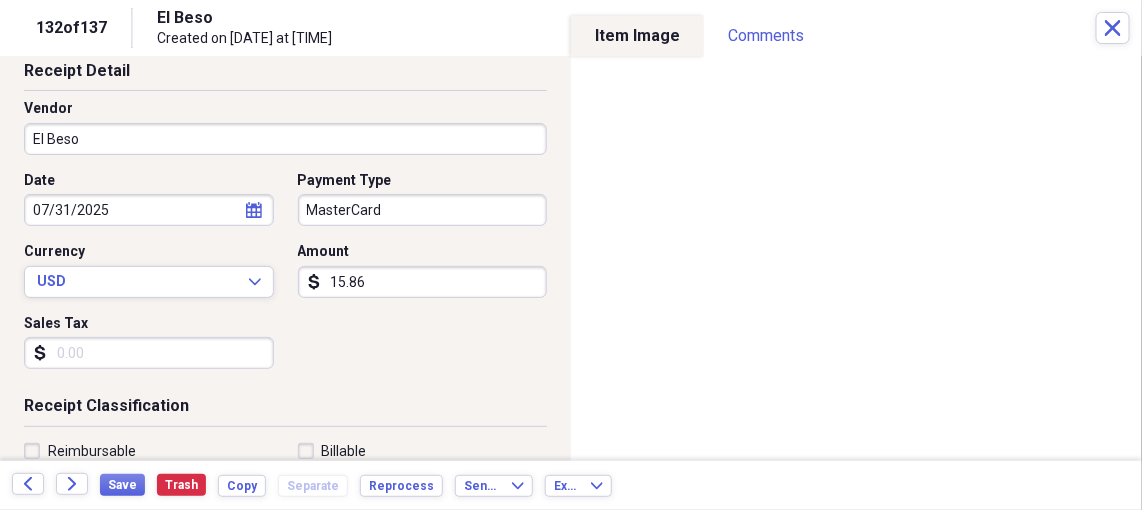 scroll, scrollTop: 100, scrollLeft: 0, axis: vertical 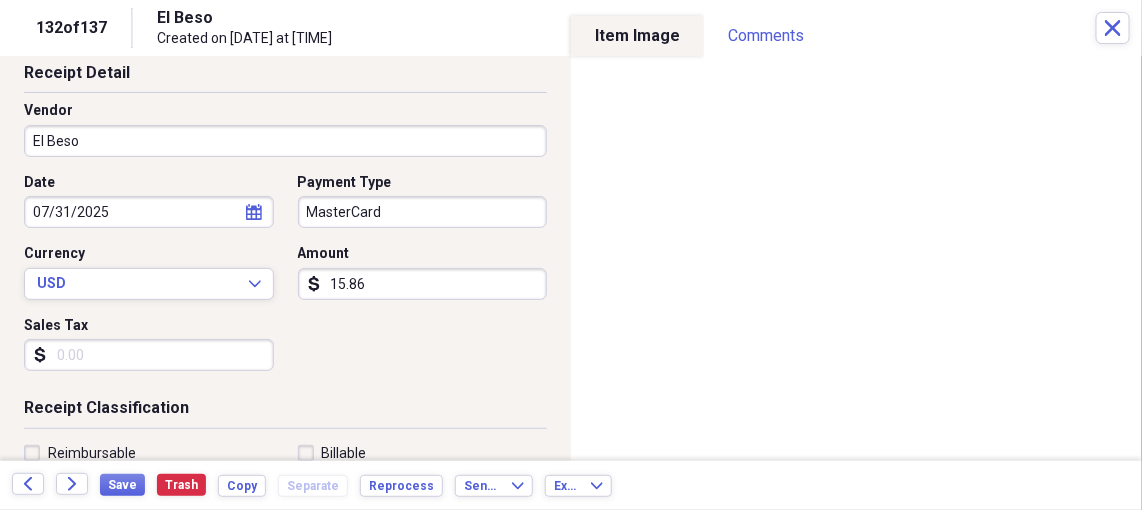 click on "Date [DATE] calendar Calendar Payment Type MasterCard Currency USD Expand Amount dollar-sign 15.86 Sales Tax dollar-sign" at bounding box center (285, 280) 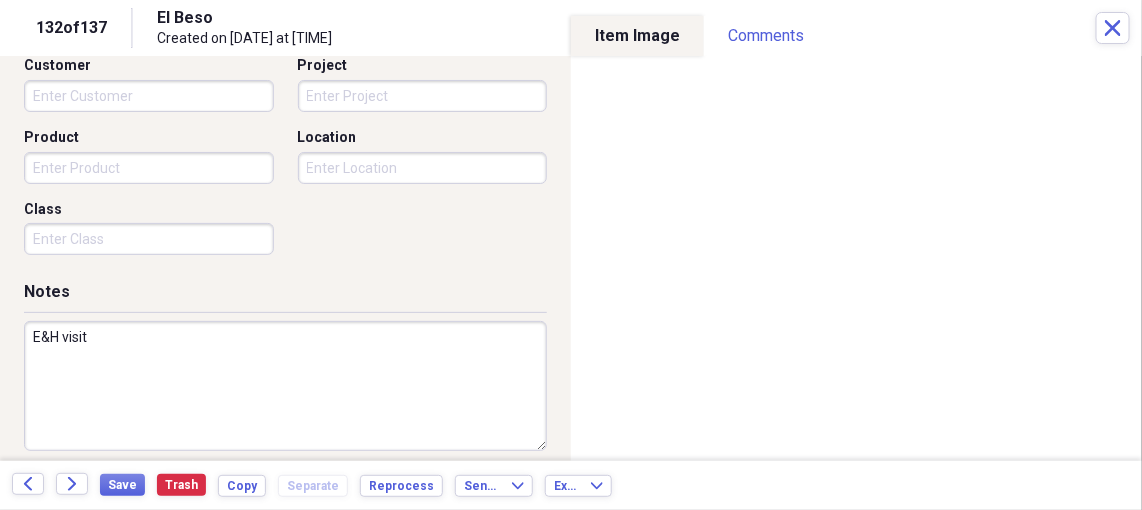 scroll, scrollTop: 613, scrollLeft: 0, axis: vertical 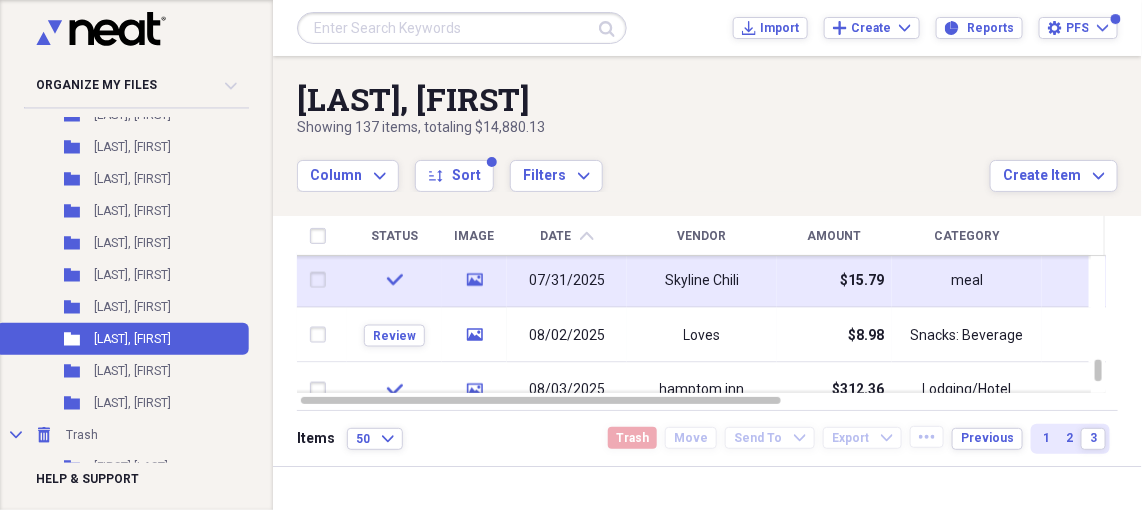 click on "Skyline Chili" at bounding box center (702, 280) 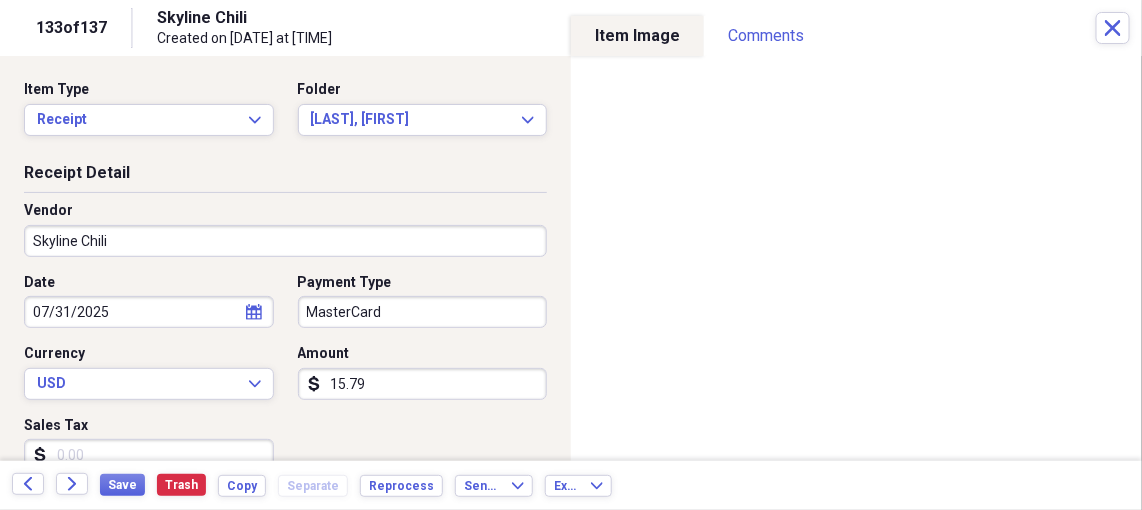 scroll, scrollTop: 562, scrollLeft: 0, axis: vertical 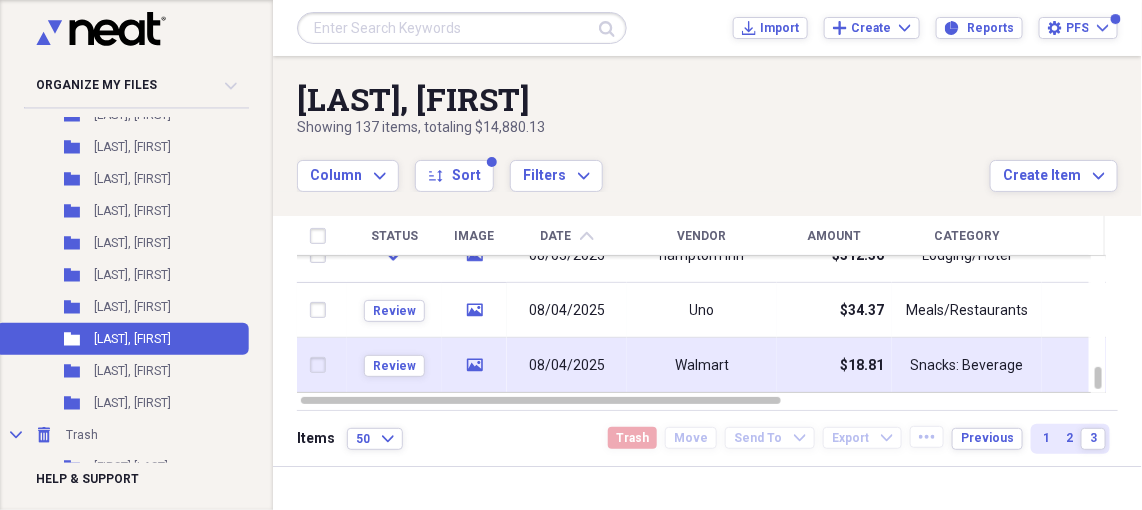 click on "Walmart" at bounding box center [702, 366] 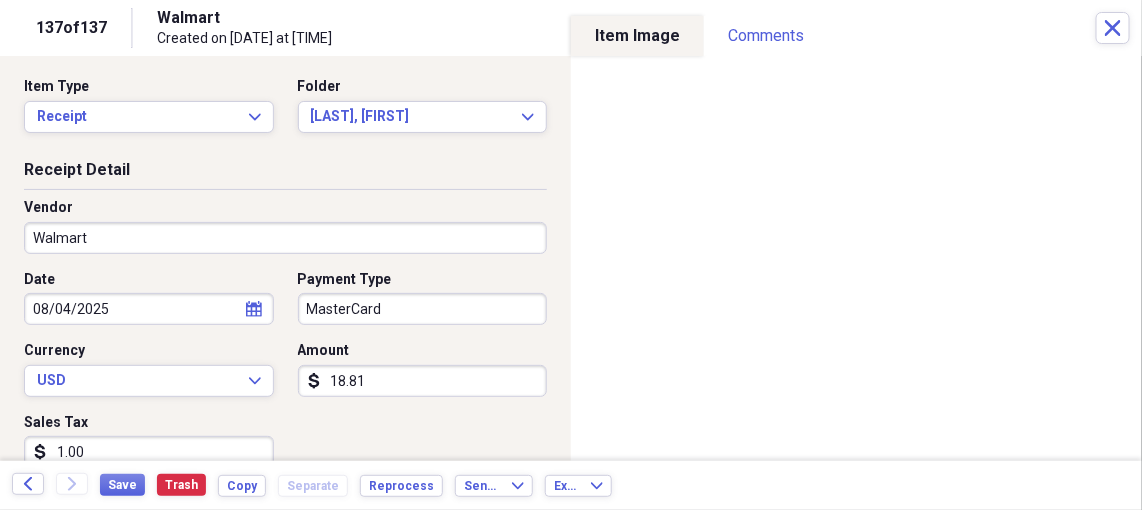 scroll, scrollTop: 0, scrollLeft: 0, axis: both 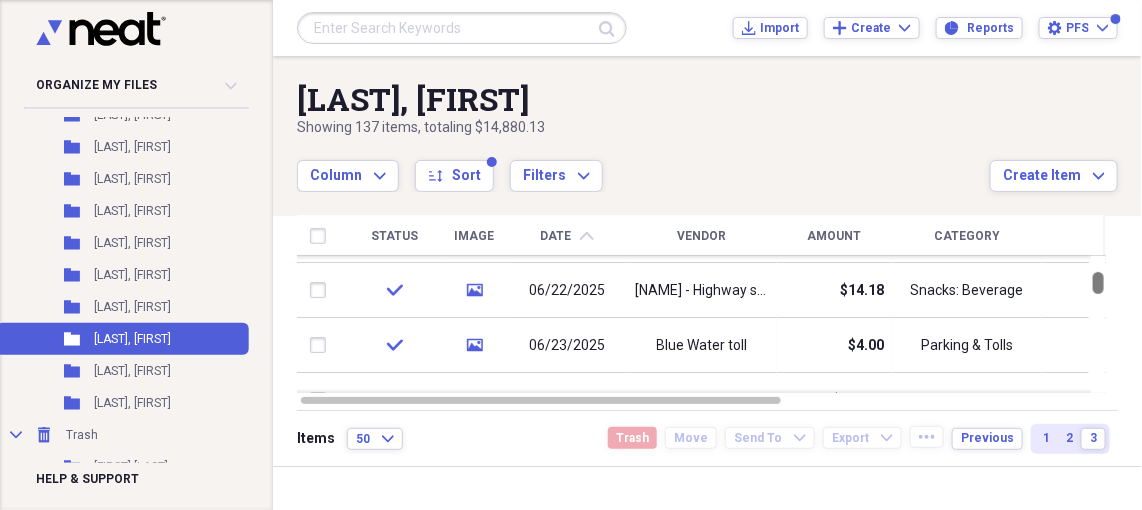 click at bounding box center (1098, 324) 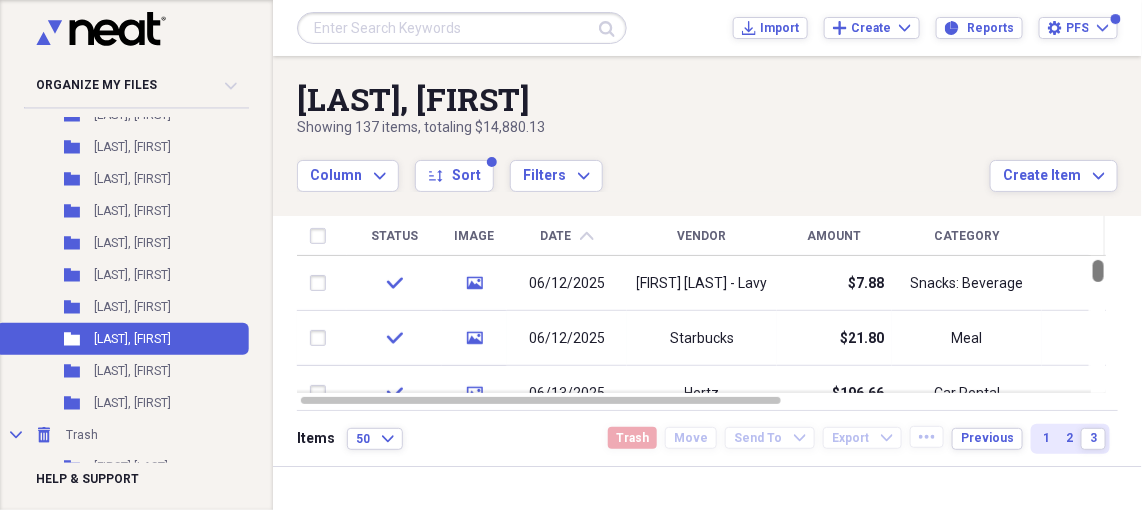 drag, startPoint x: 1135, startPoint y: 282, endPoint x: 1139, endPoint y: 244, distance: 38.209946 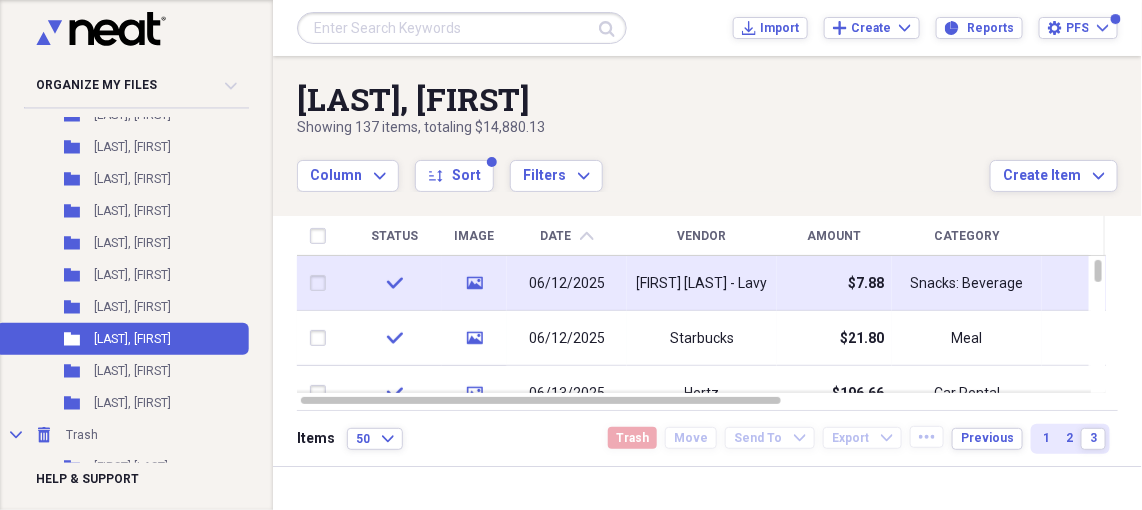 click on "[FIRST] [LAST] - Lavy" at bounding box center [702, 284] 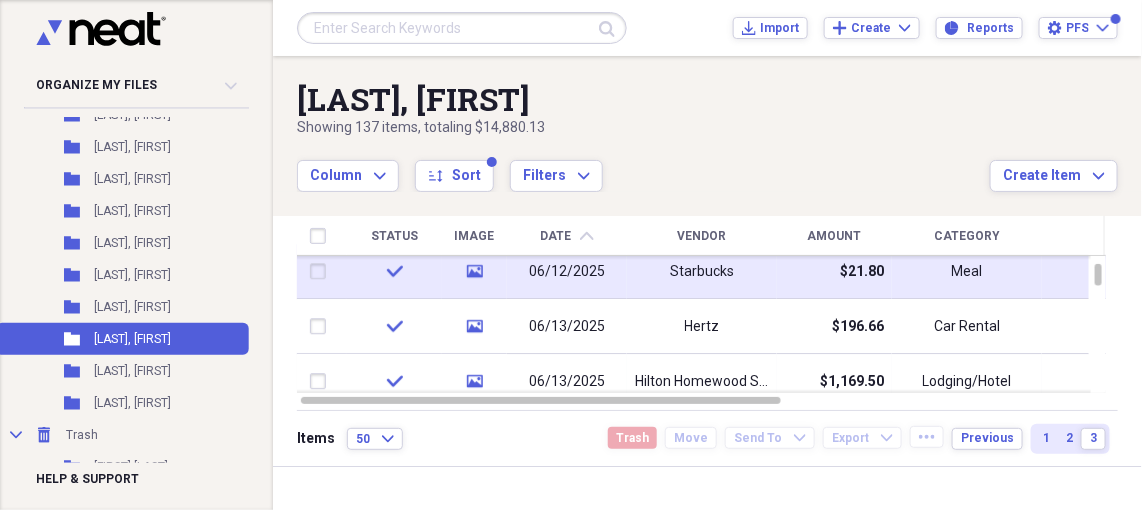 click on "Starbucks" at bounding box center [702, 272] 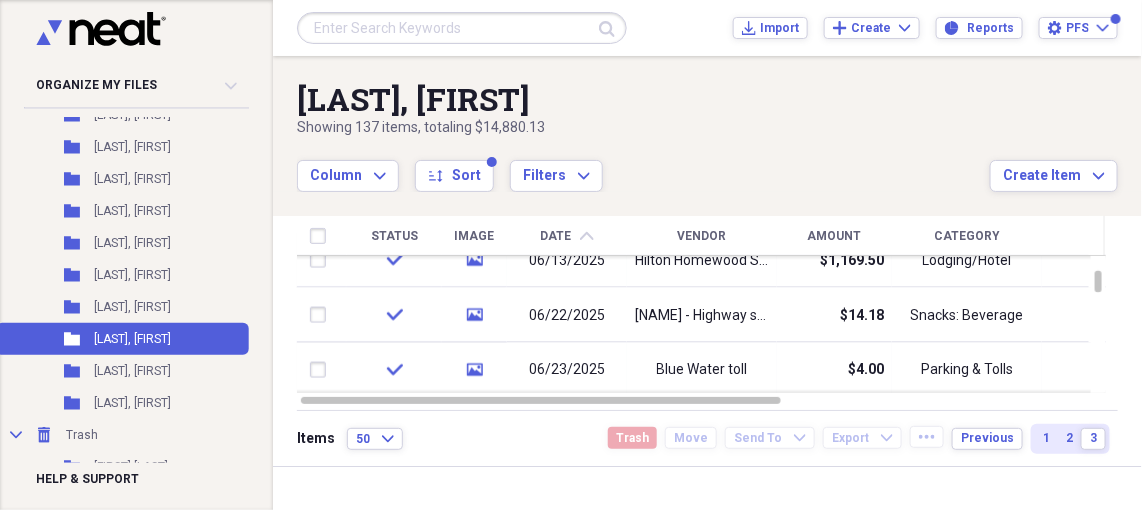 click at bounding box center [701, 258] 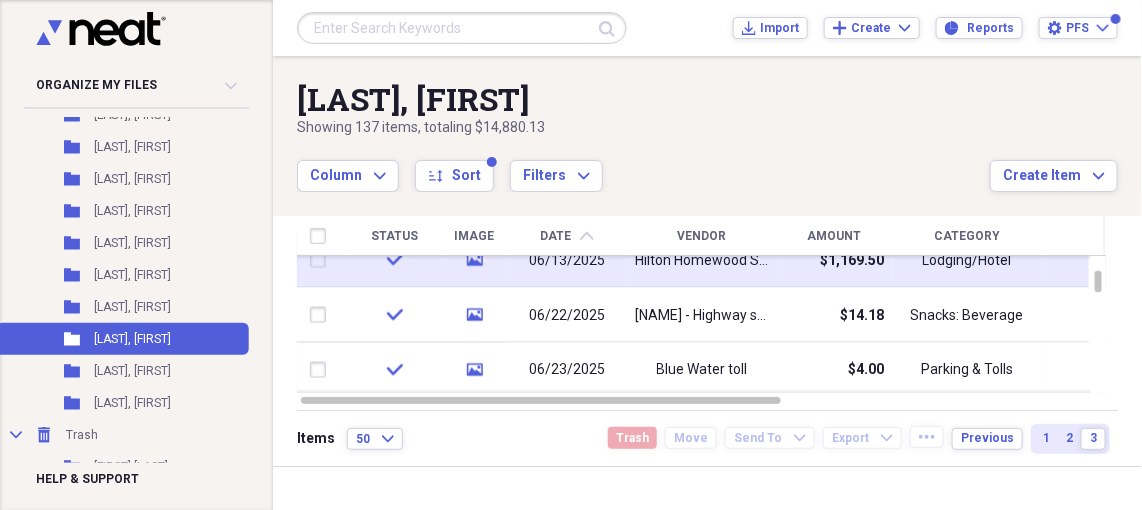 click on "Hilton Homewood Suites" at bounding box center [702, 260] 